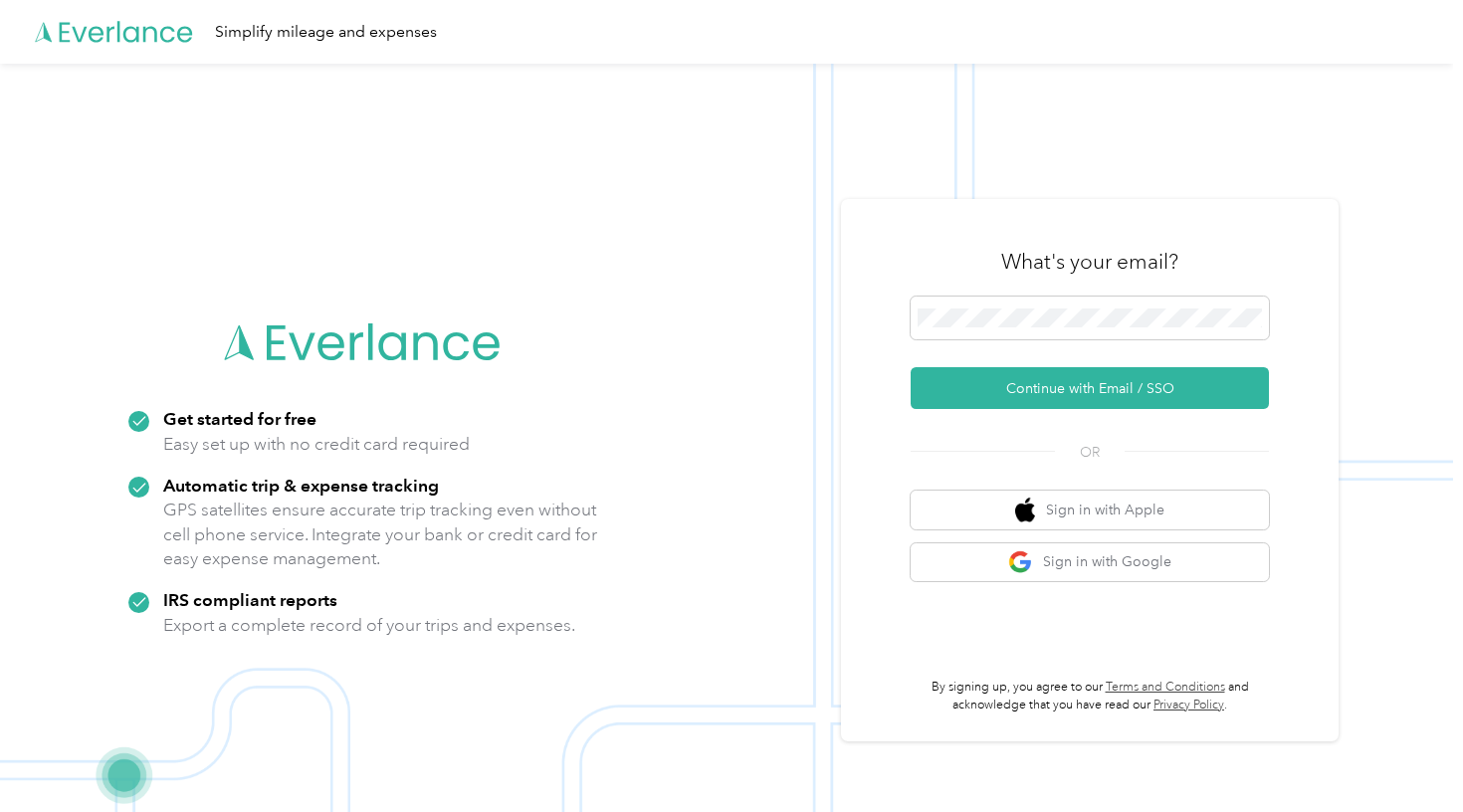 scroll, scrollTop: 0, scrollLeft: 0, axis: both 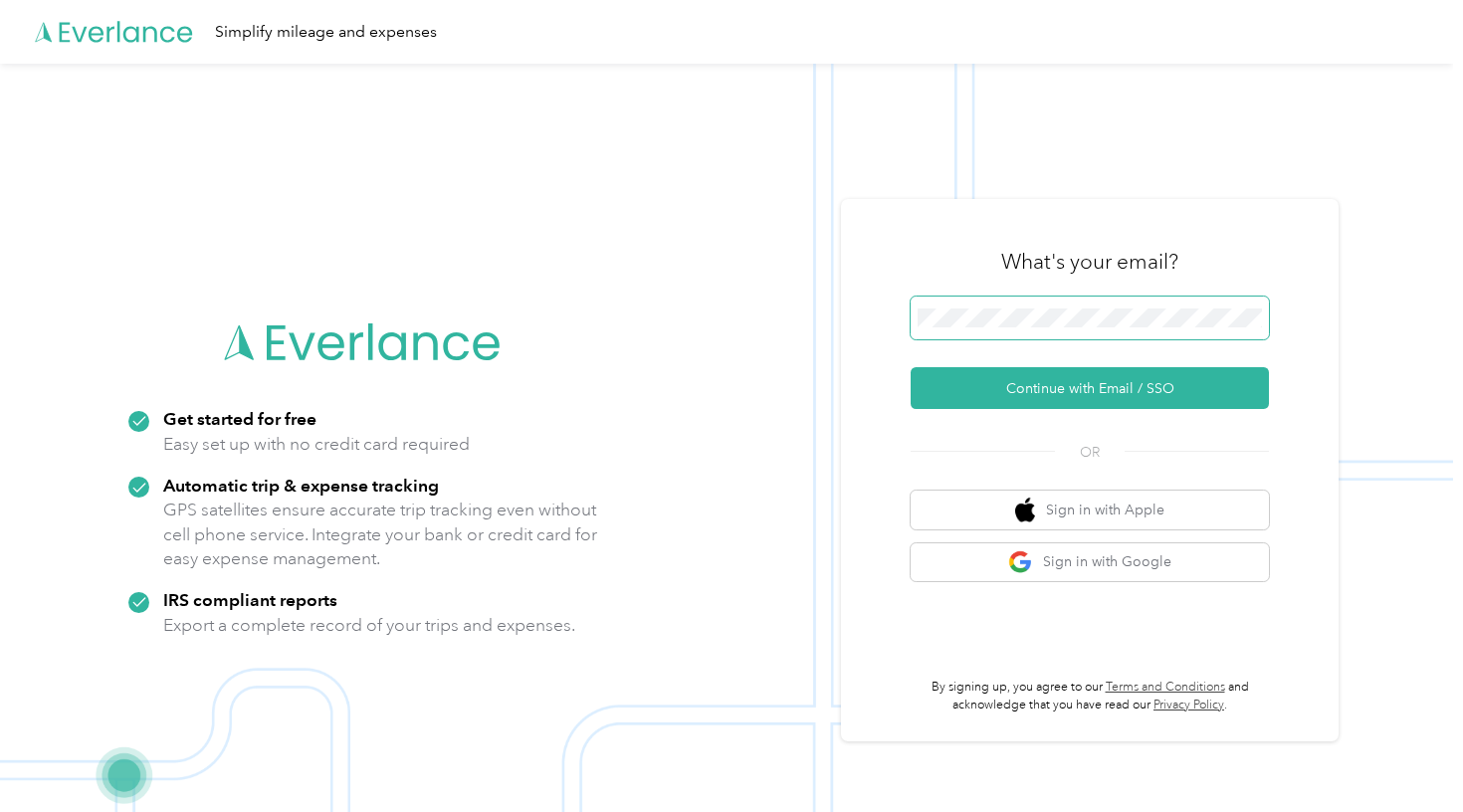click on "Continue with Email / SSO" at bounding box center [1090, 388] 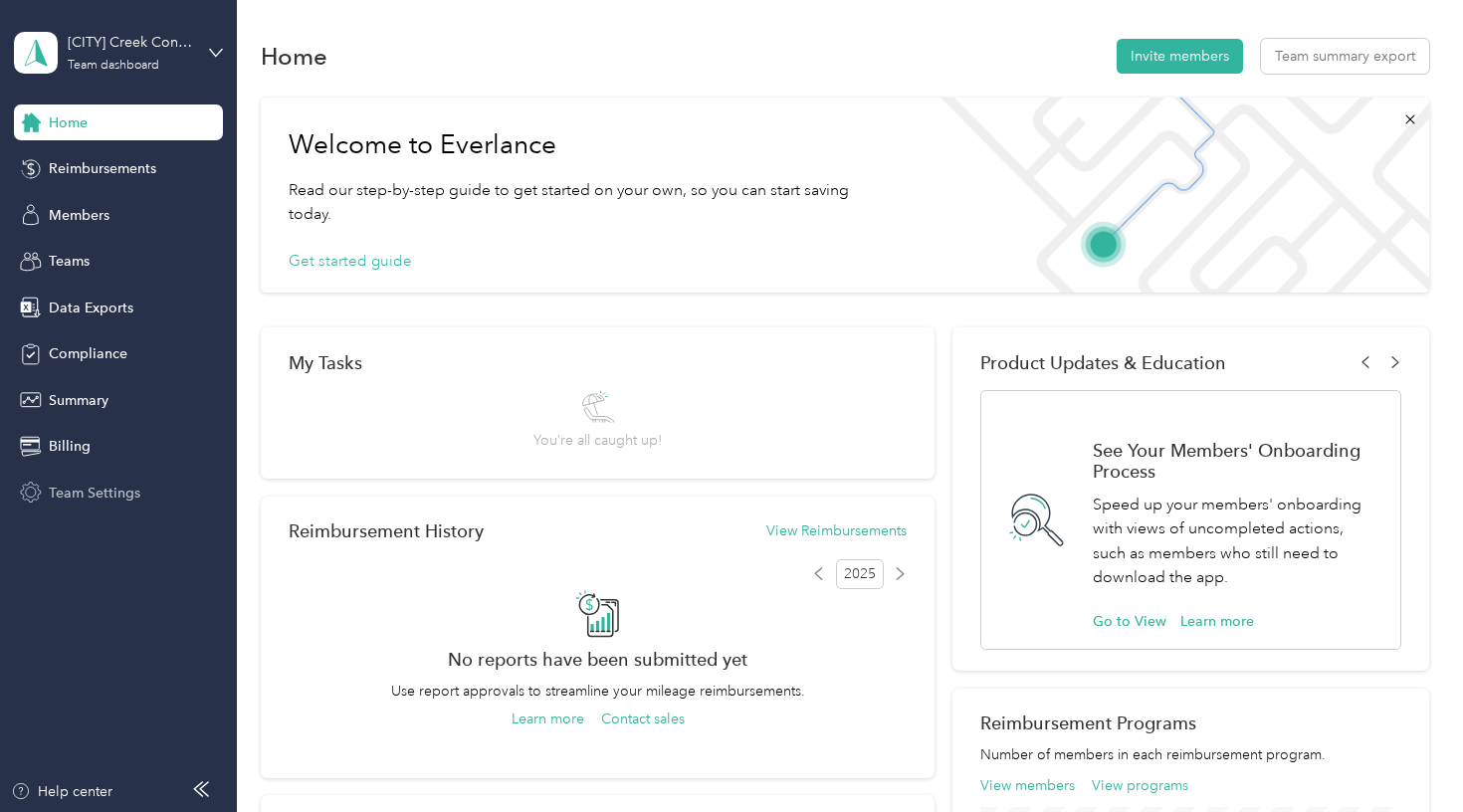 click on "Team Settings" at bounding box center [95, 493] 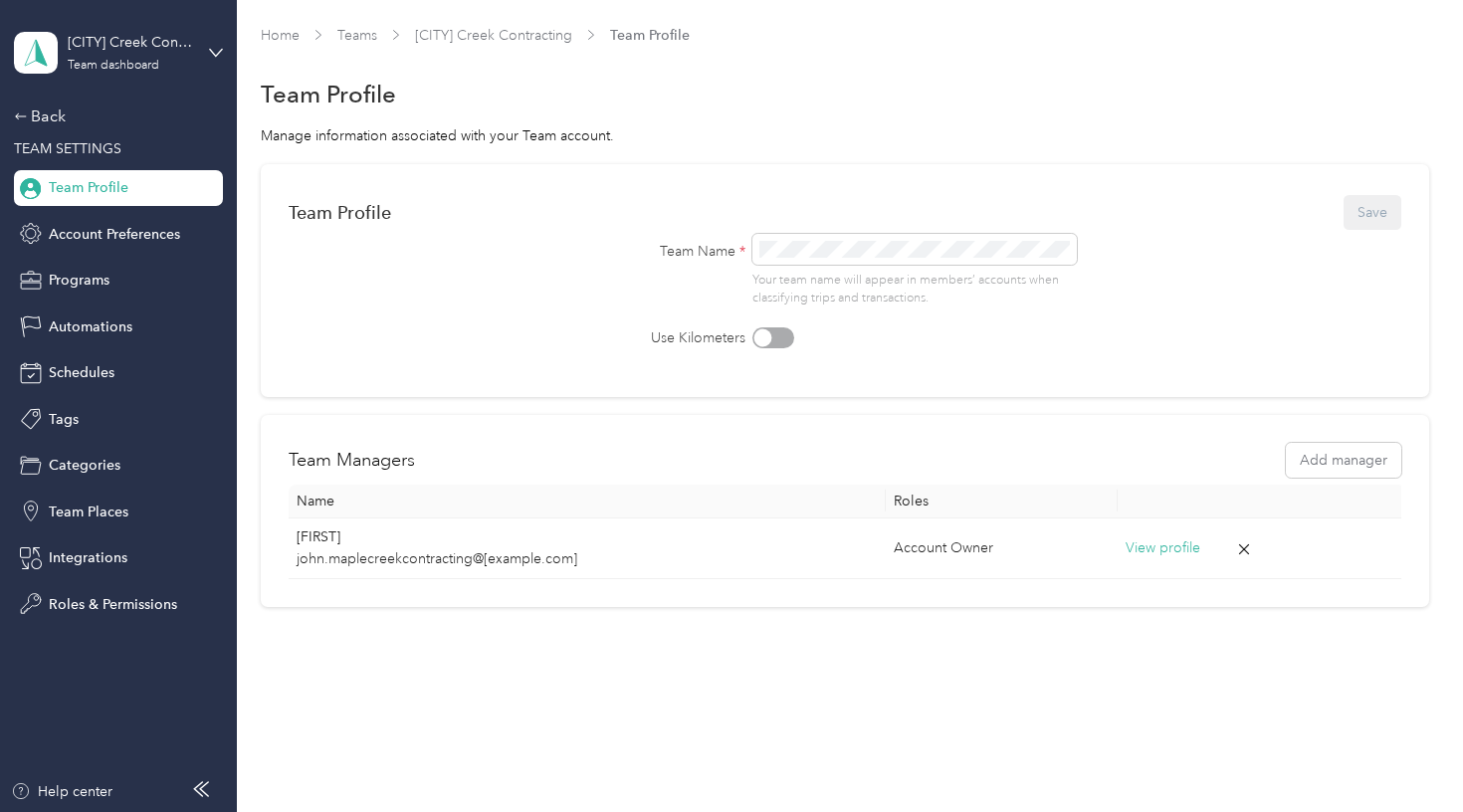 scroll, scrollTop: 0, scrollLeft: 0, axis: both 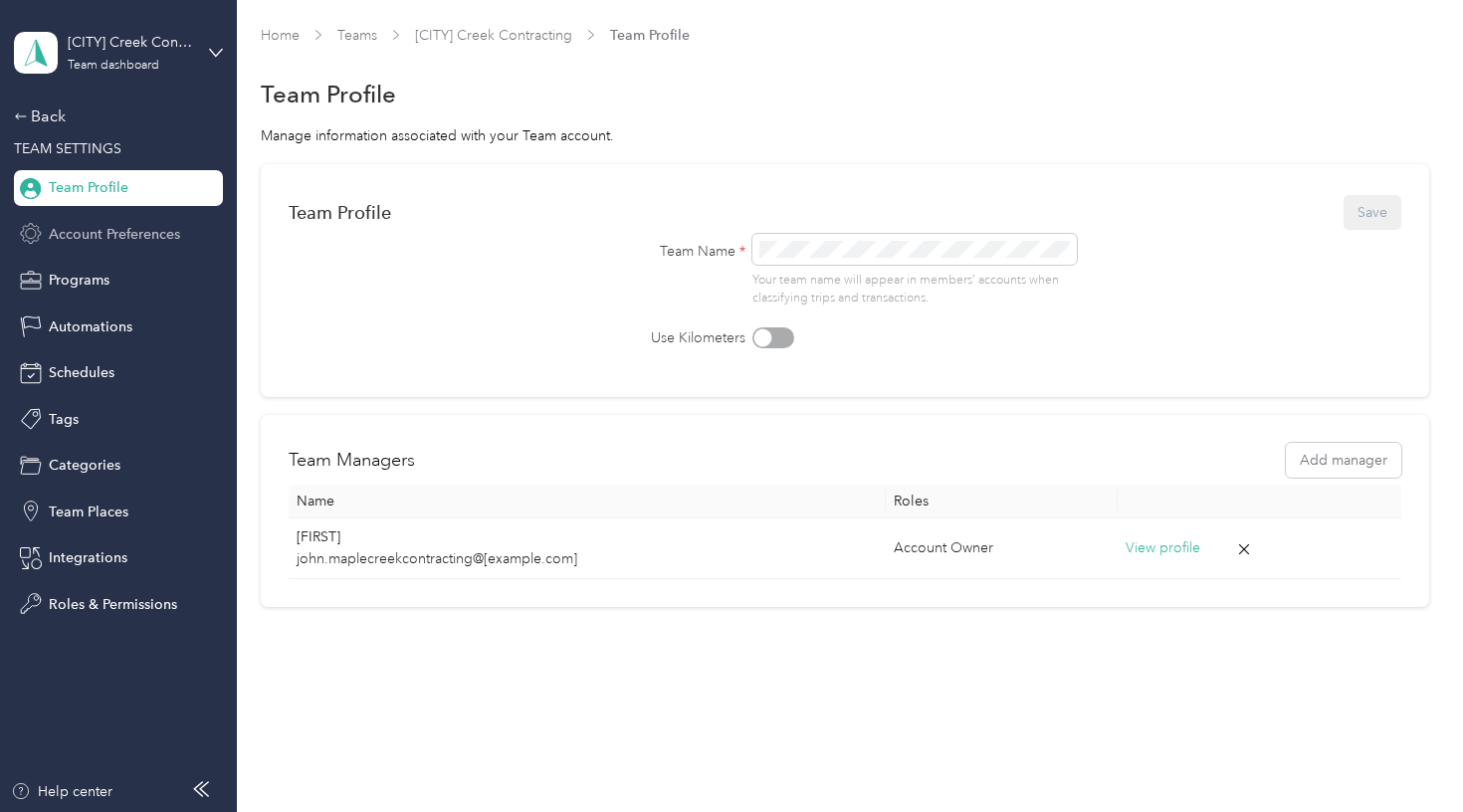 click on "Account Preferences" at bounding box center (114, 234) 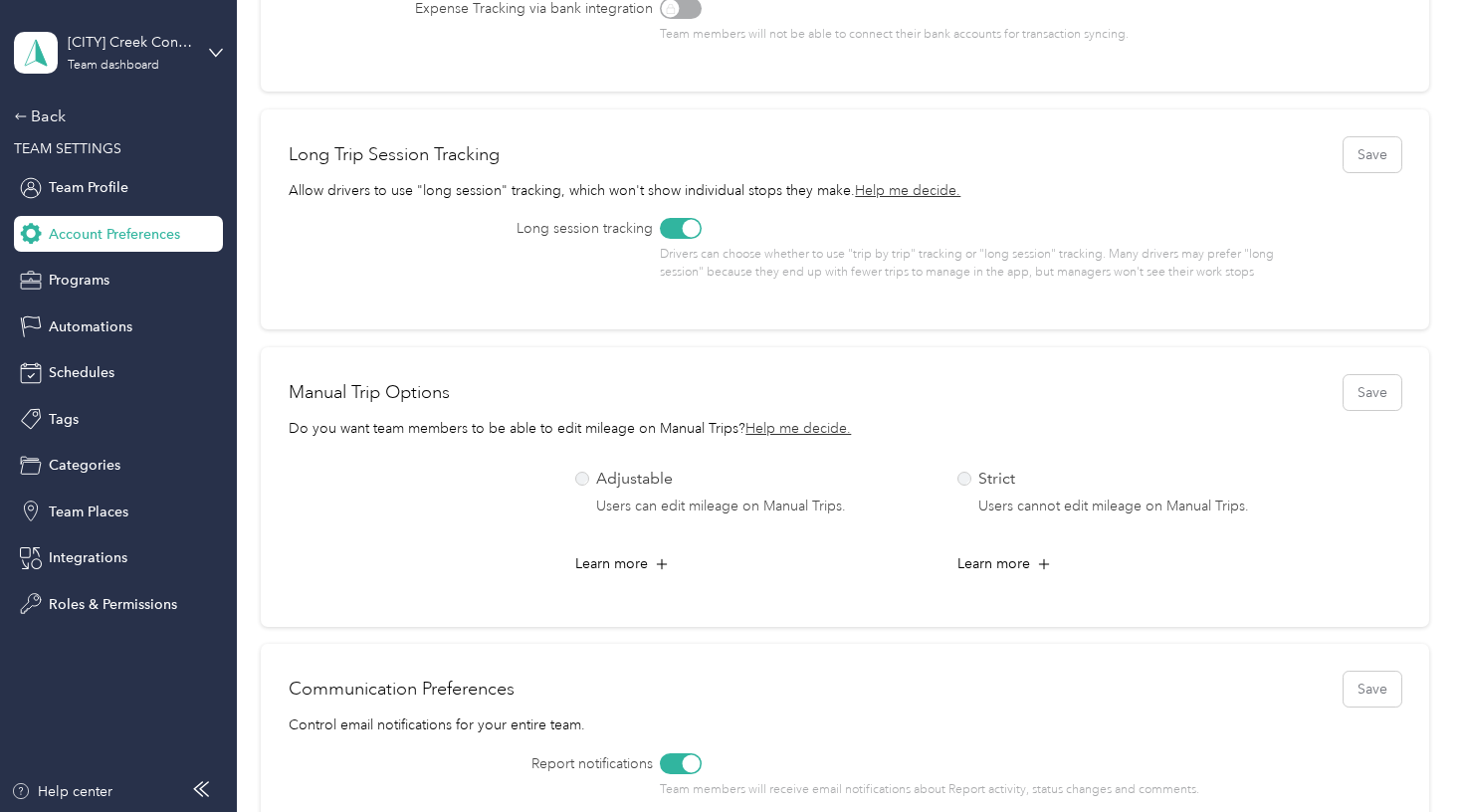 scroll, scrollTop: 575, scrollLeft: 0, axis: vertical 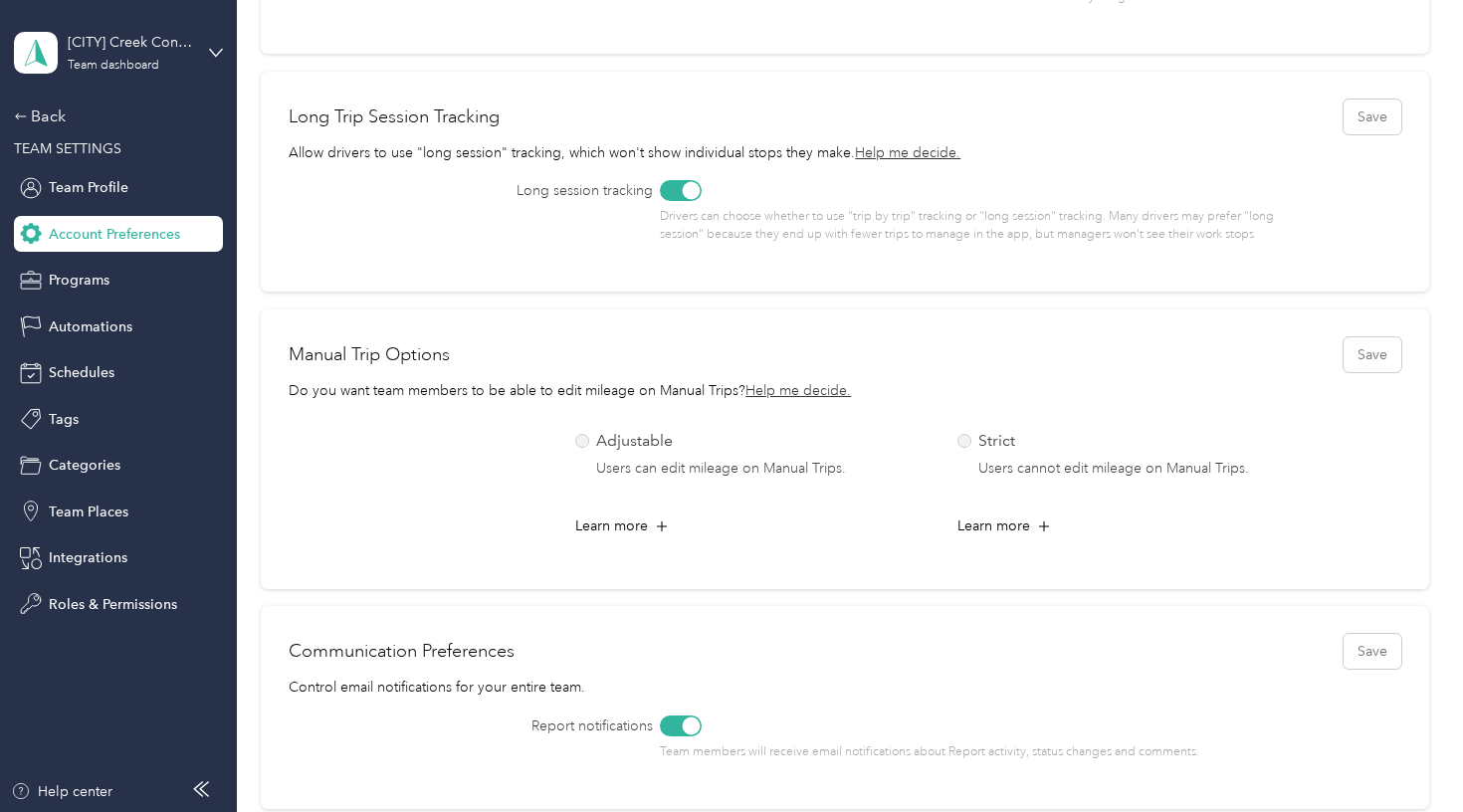 click on "Help me decide." at bounding box center (798, 390) 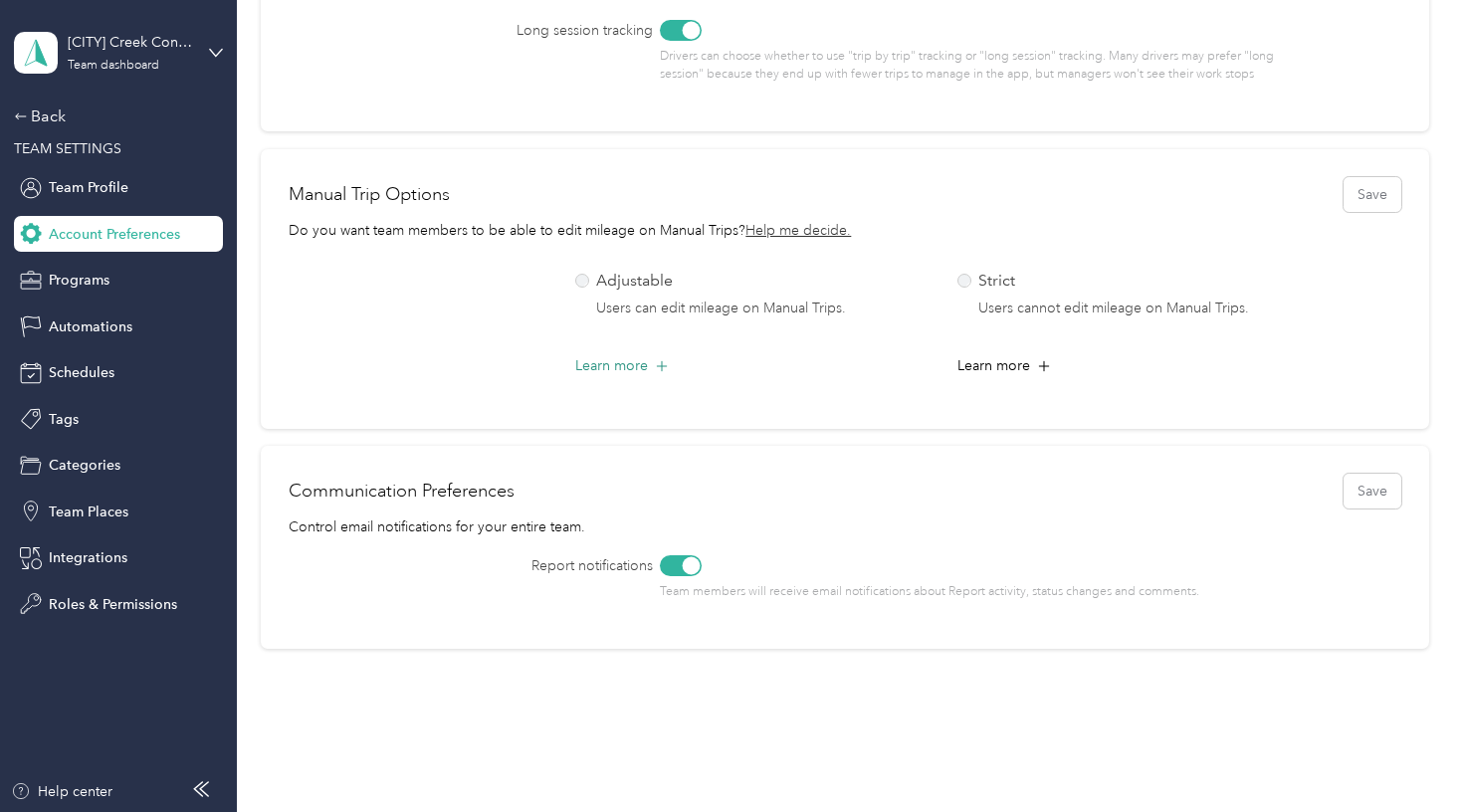 scroll, scrollTop: 738, scrollLeft: 0, axis: vertical 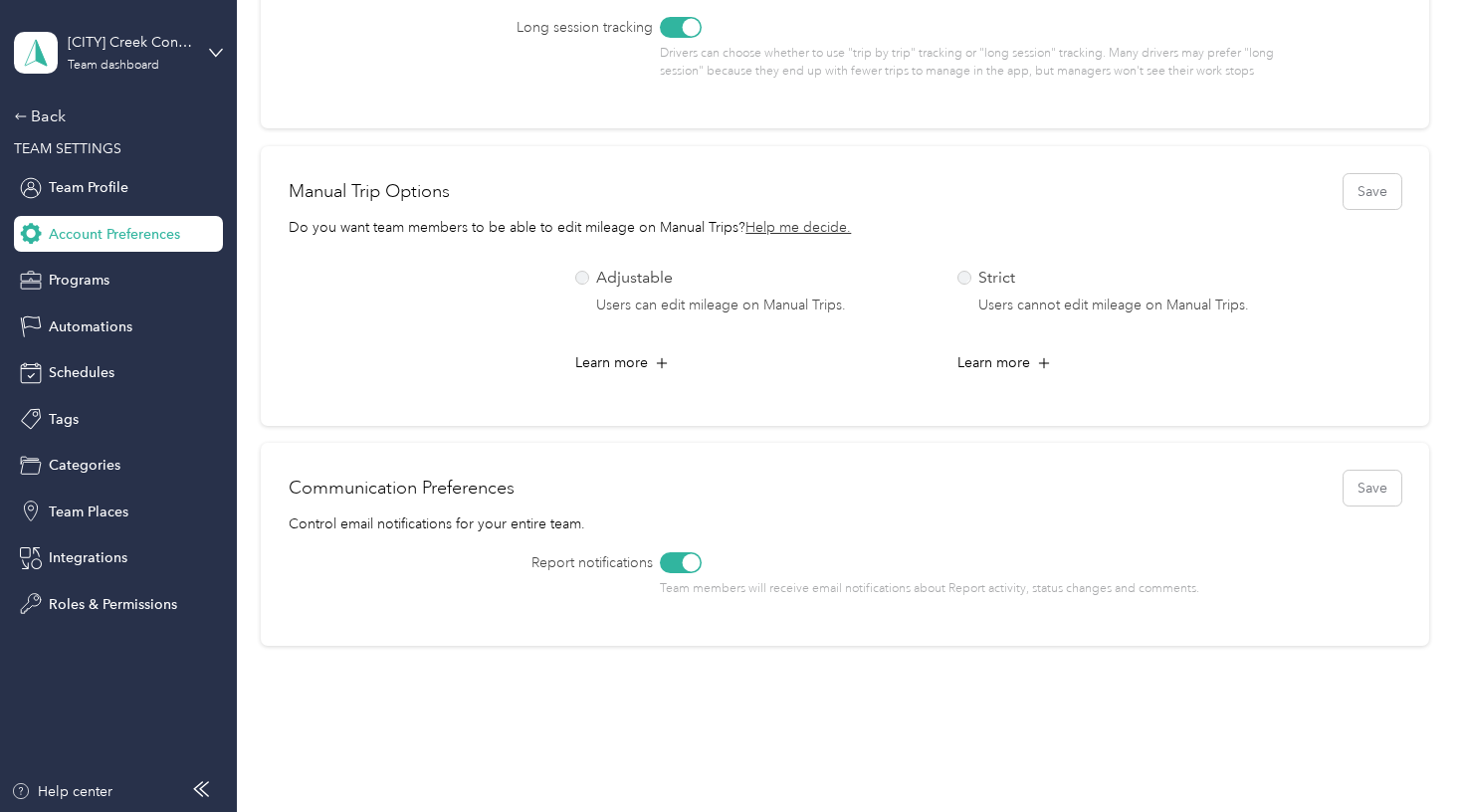 click at bounding box center [691, 562] 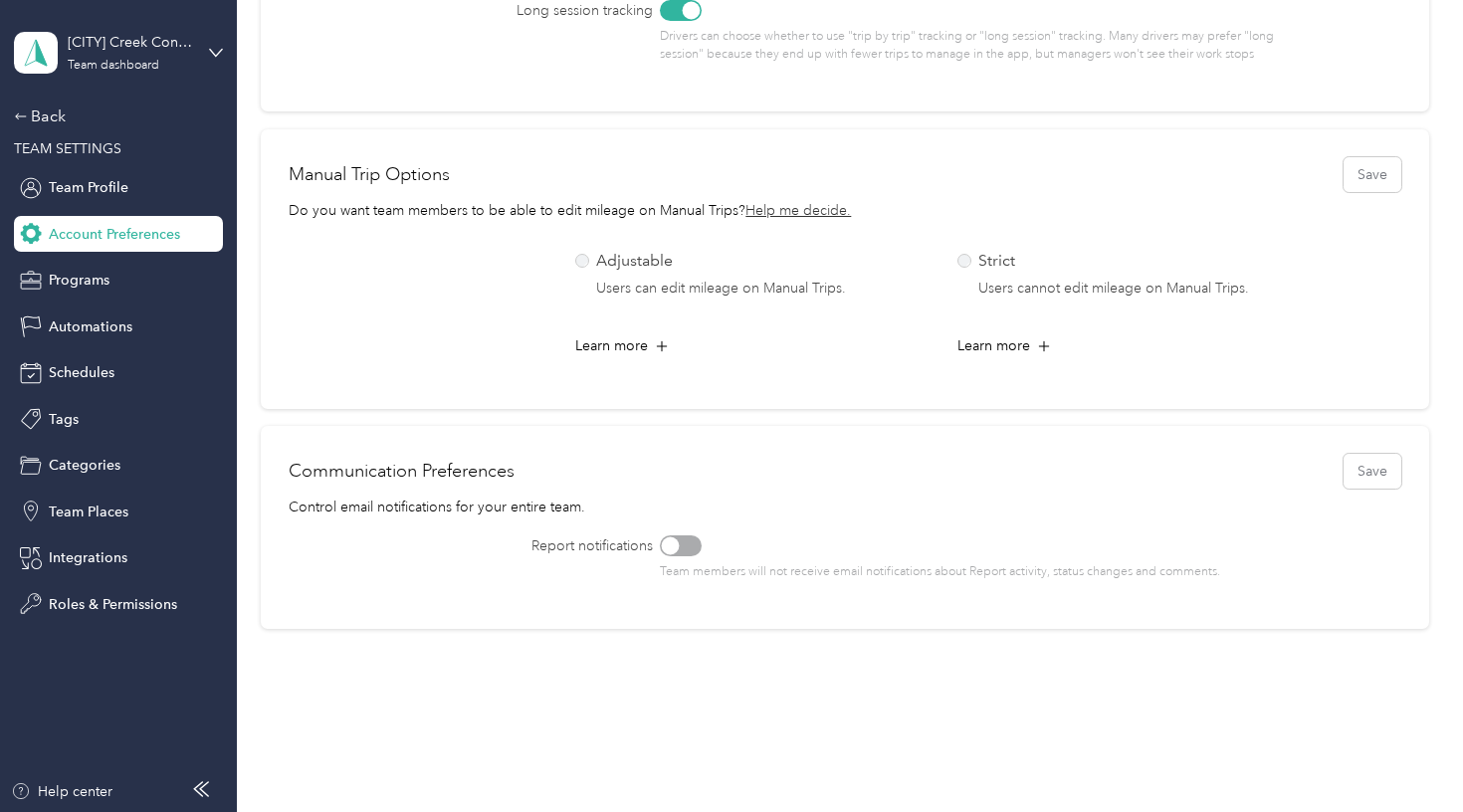 scroll, scrollTop: 746, scrollLeft: 0, axis: vertical 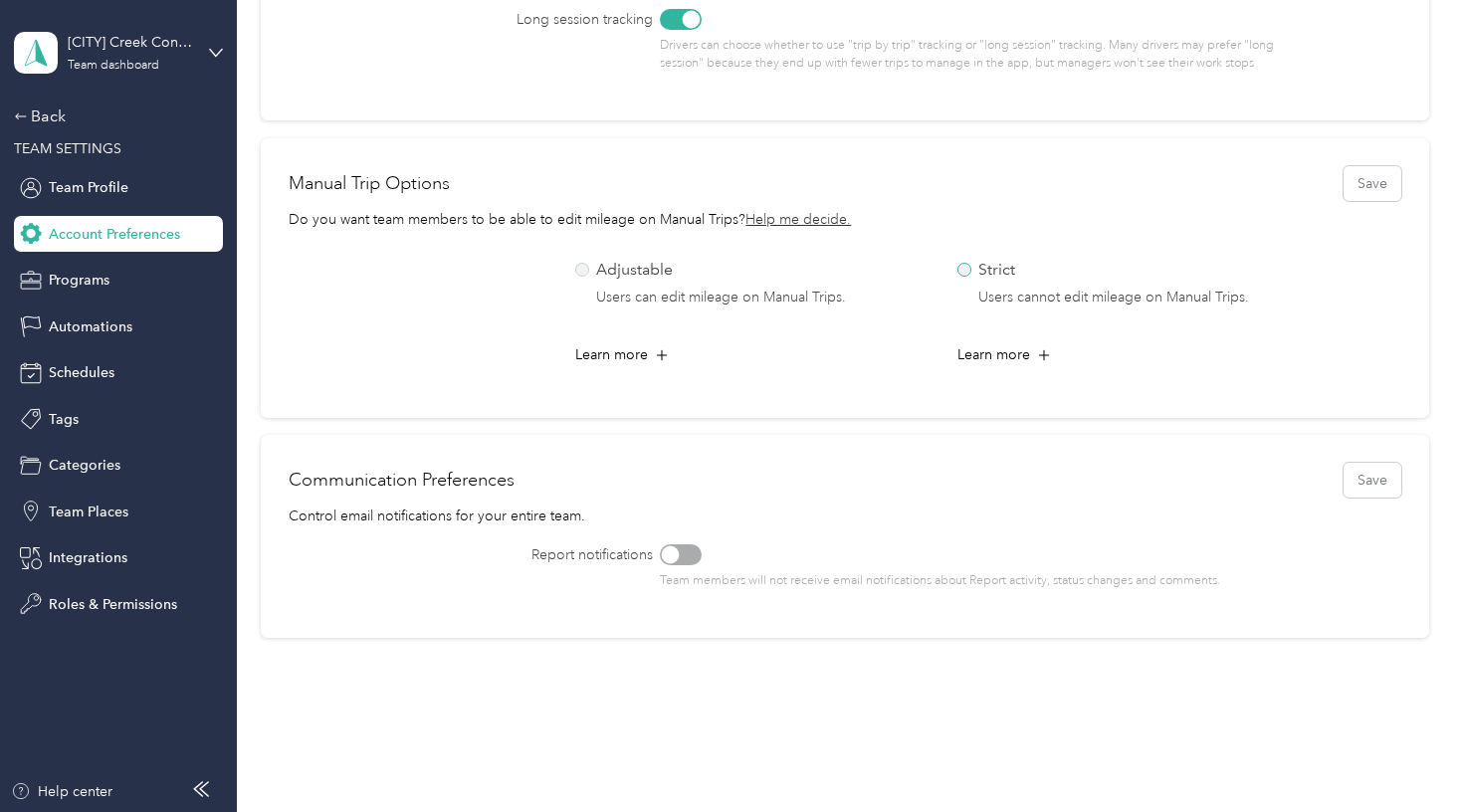 click on "Strict Users cannot edit mileage on Manual Trips." at bounding box center (1131, 284) 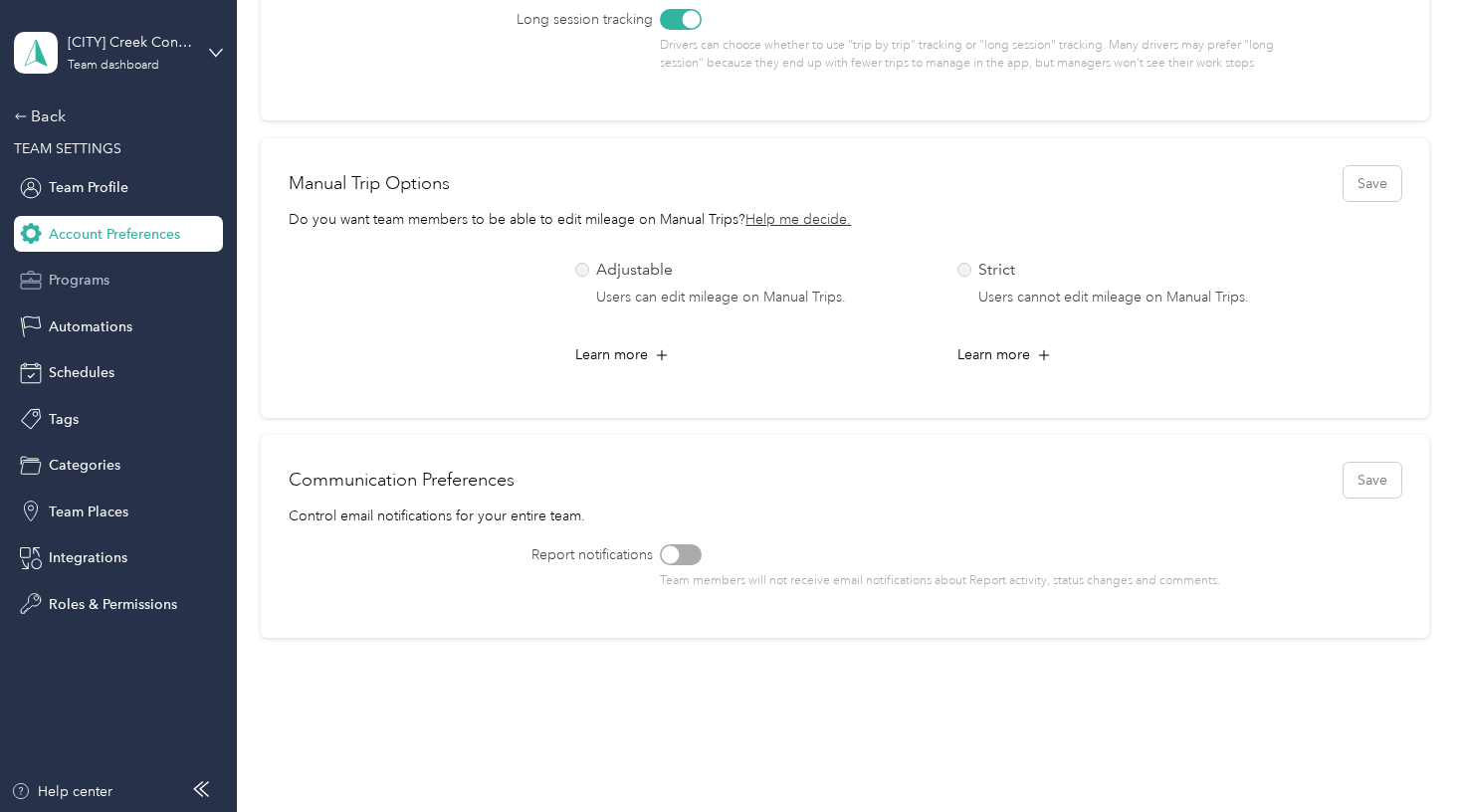 click on "Programs" at bounding box center (118, 281) 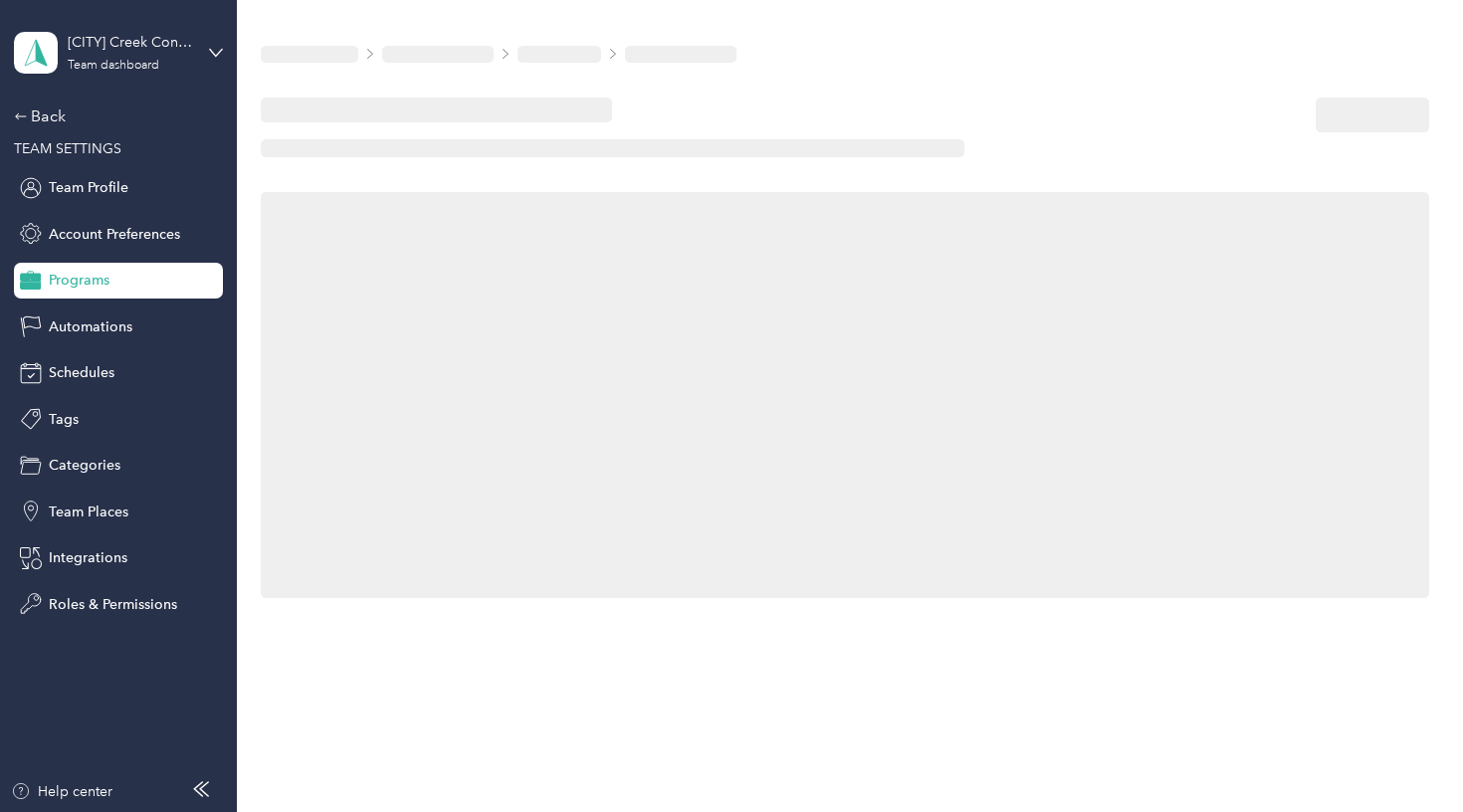 scroll, scrollTop: 0, scrollLeft: 0, axis: both 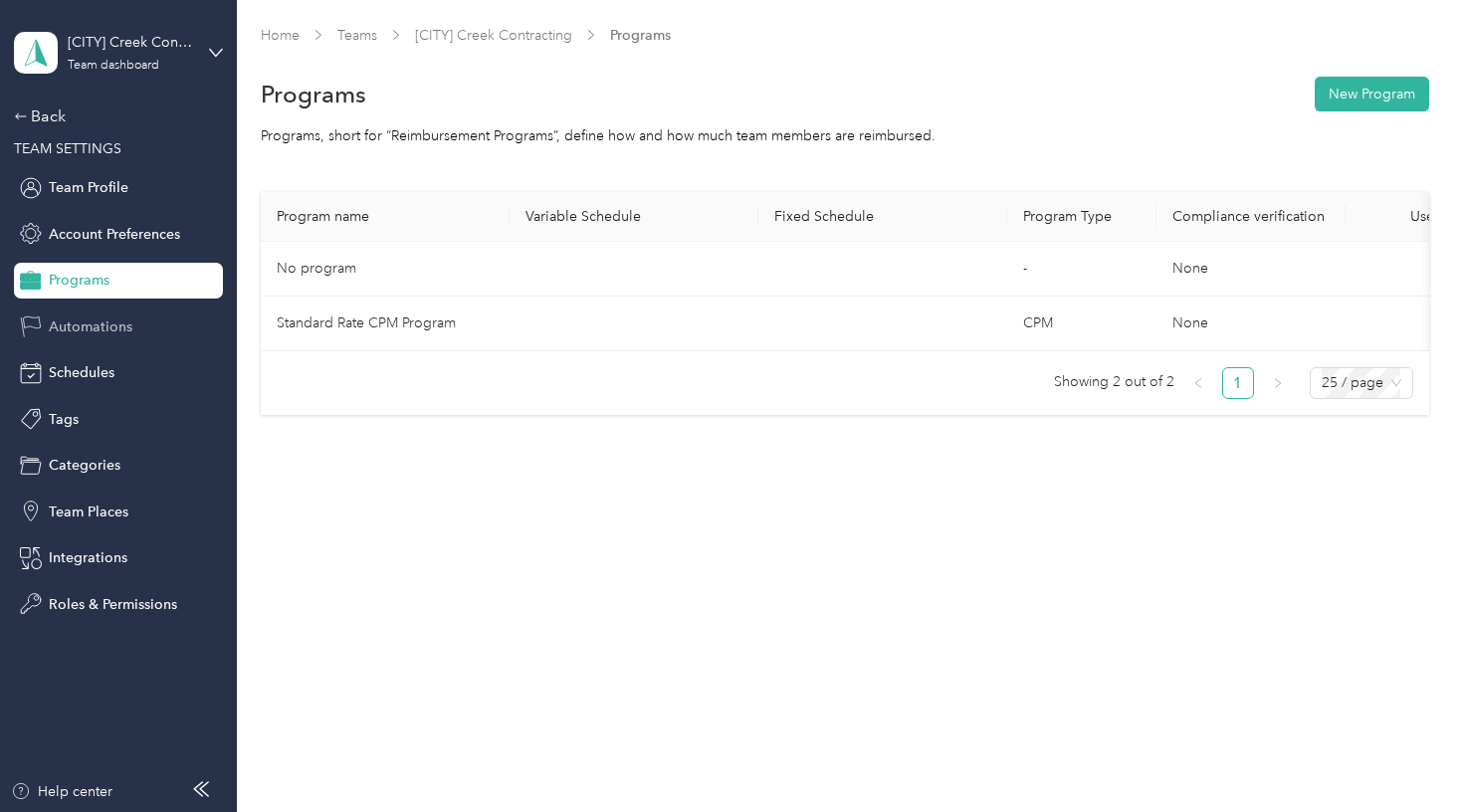 click on "Automations" at bounding box center [91, 326] 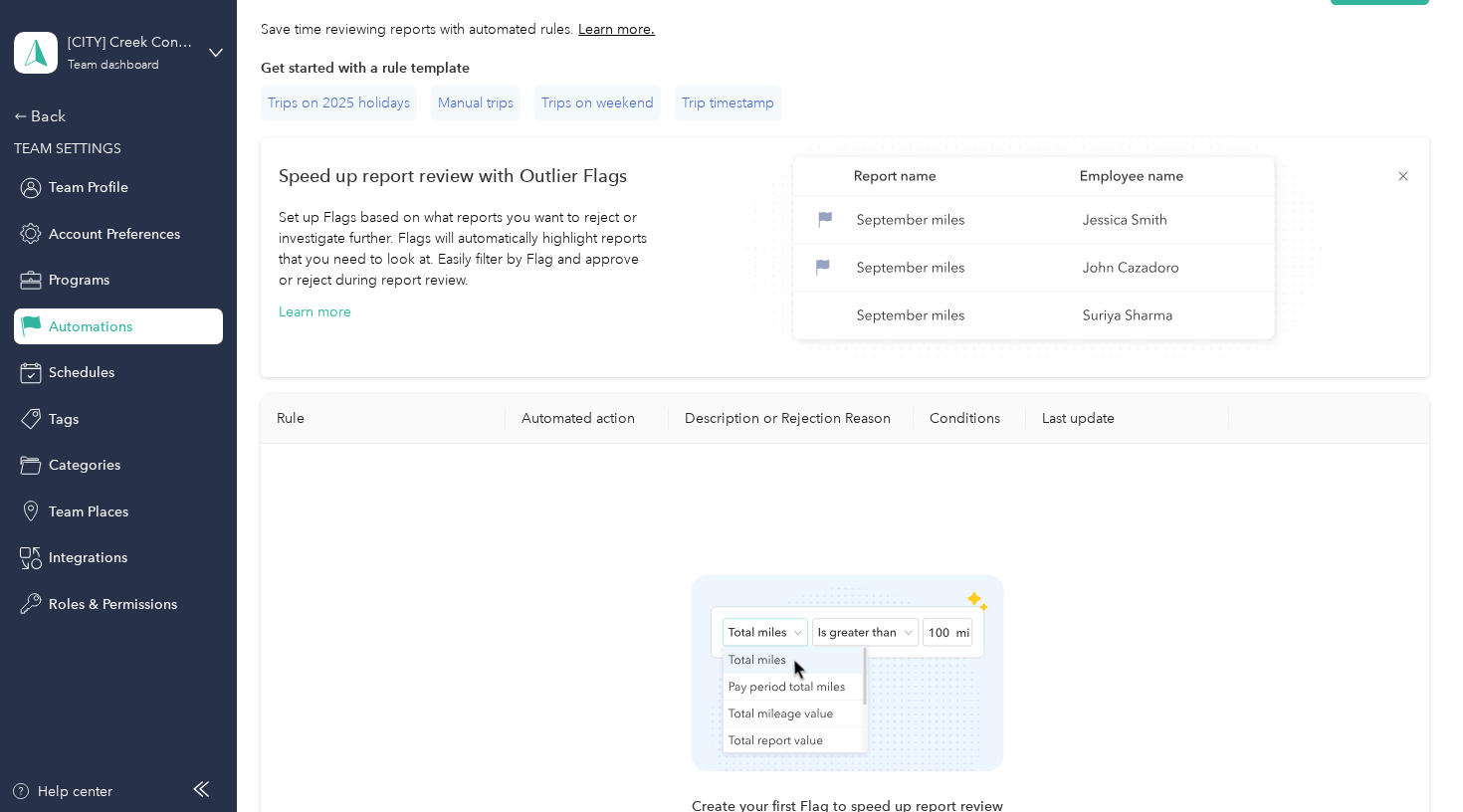 scroll, scrollTop: 108, scrollLeft: 0, axis: vertical 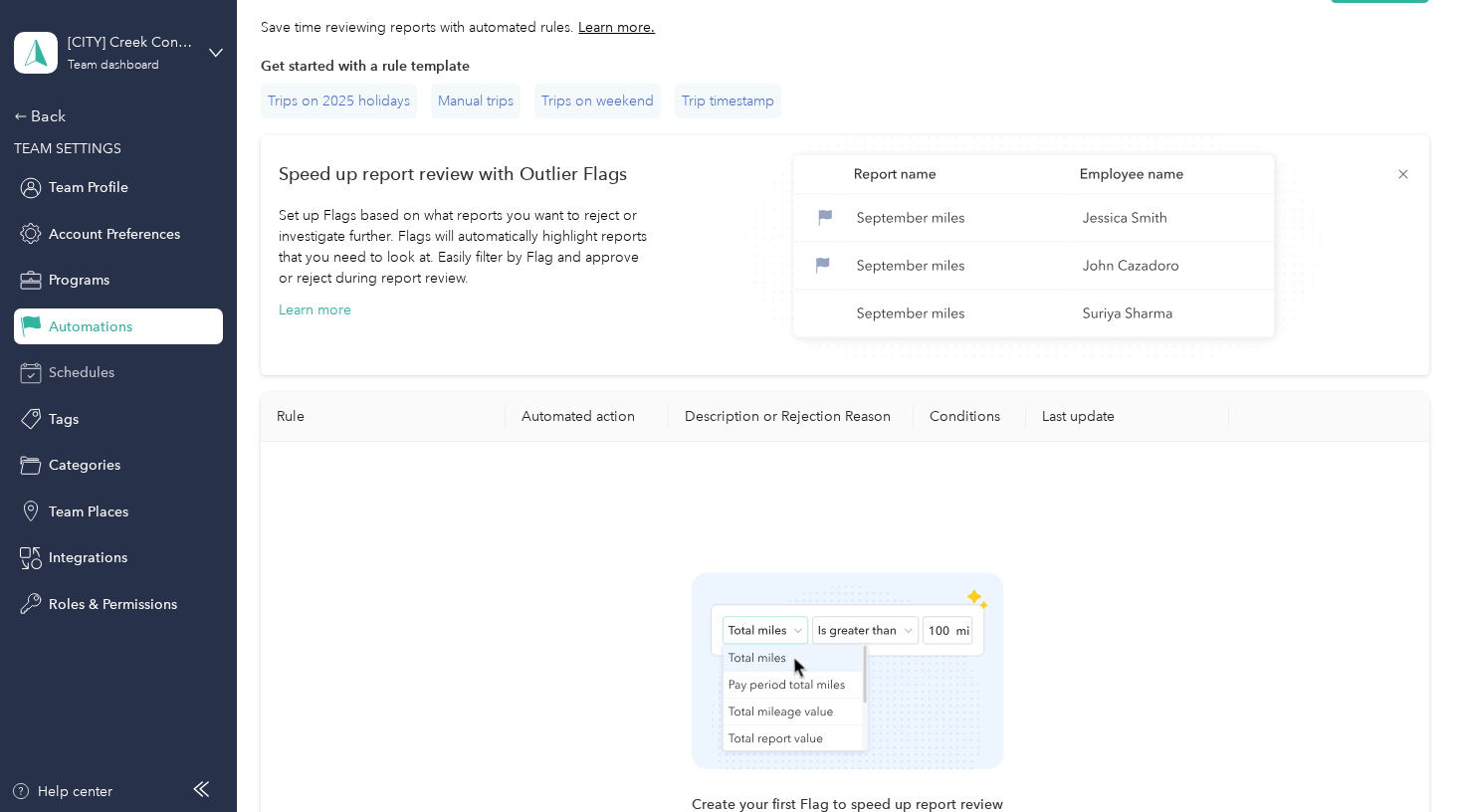 click on "Schedules" at bounding box center (82, 372) 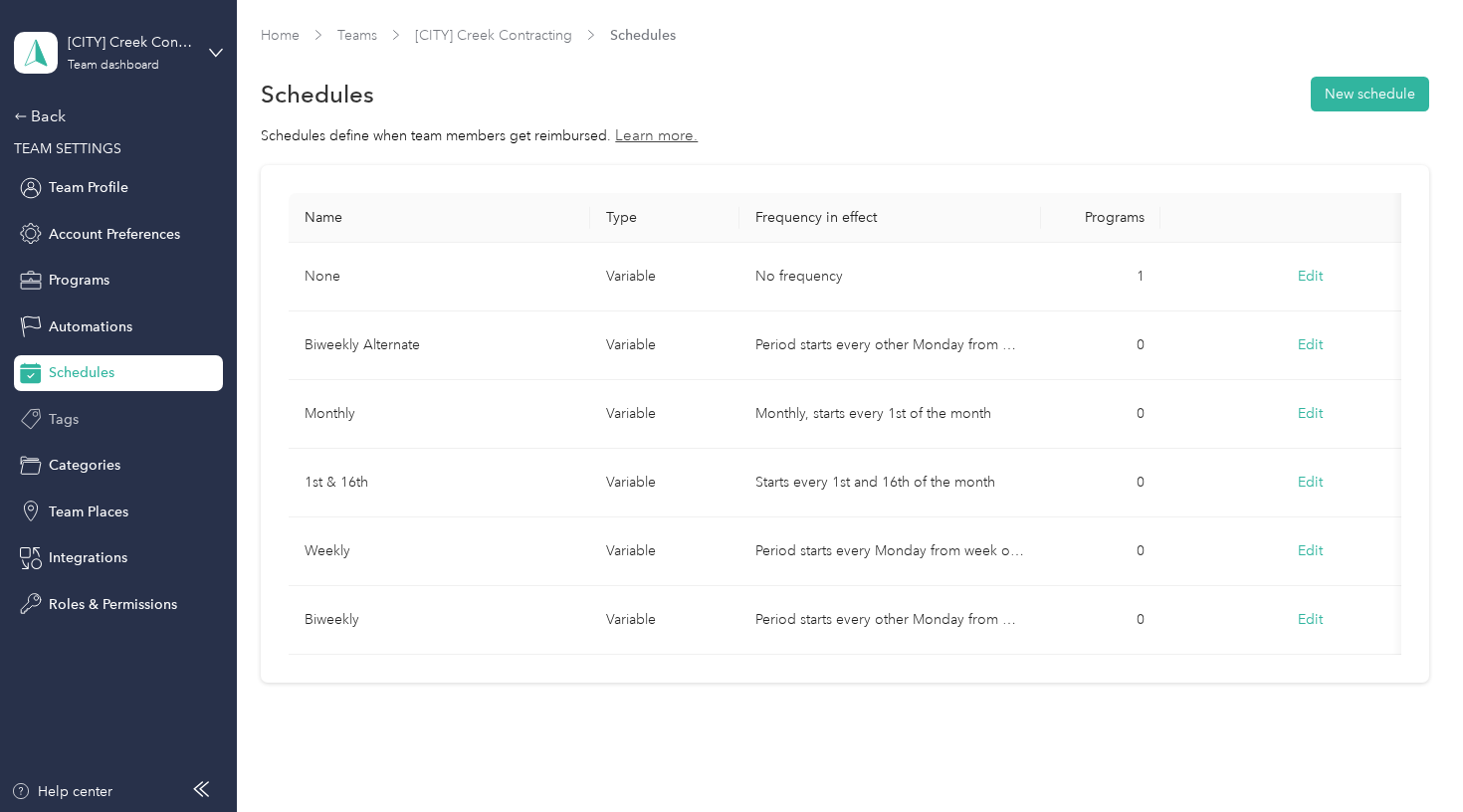 click on "Tags" at bounding box center (118, 419) 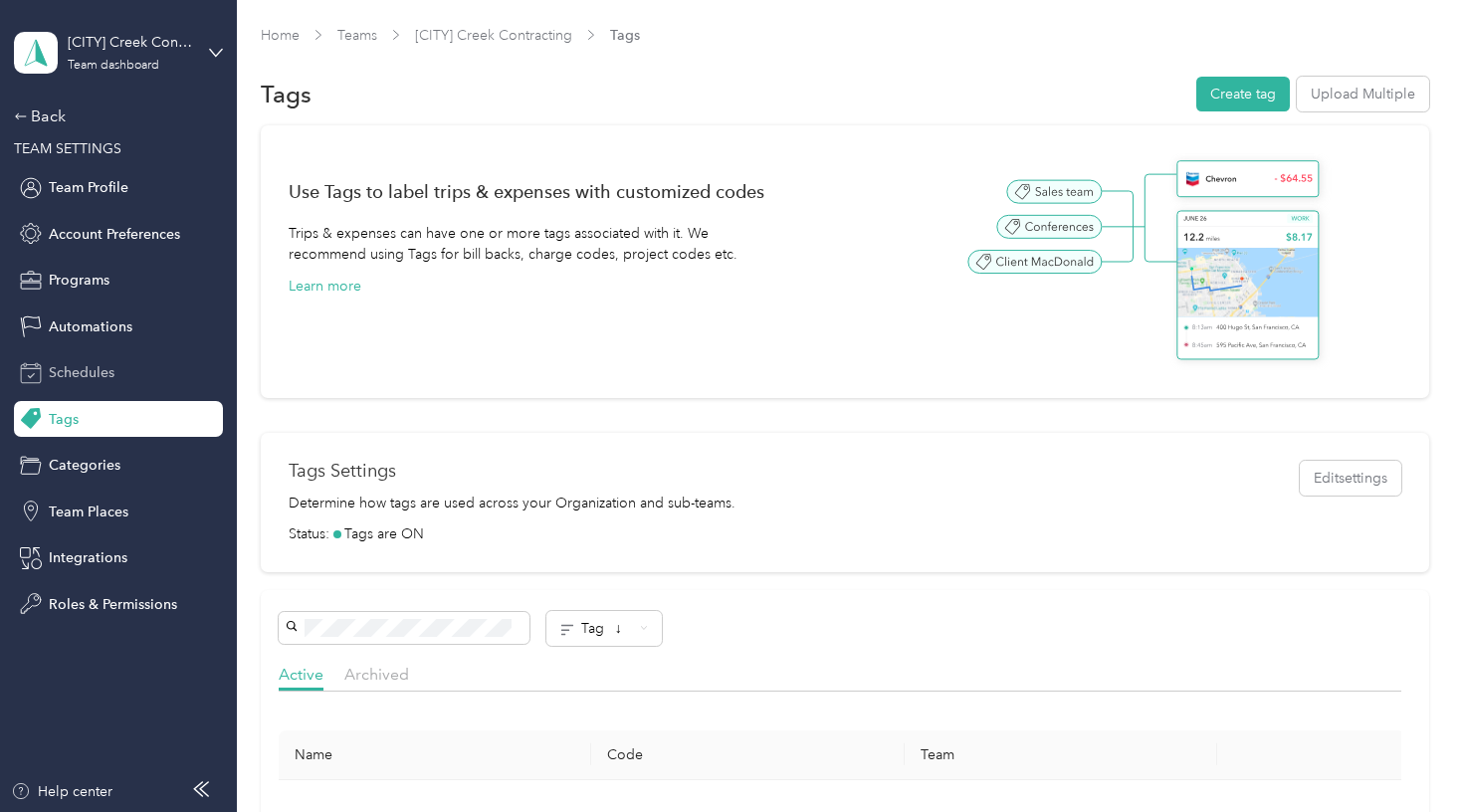 click on "Schedules" at bounding box center [82, 372] 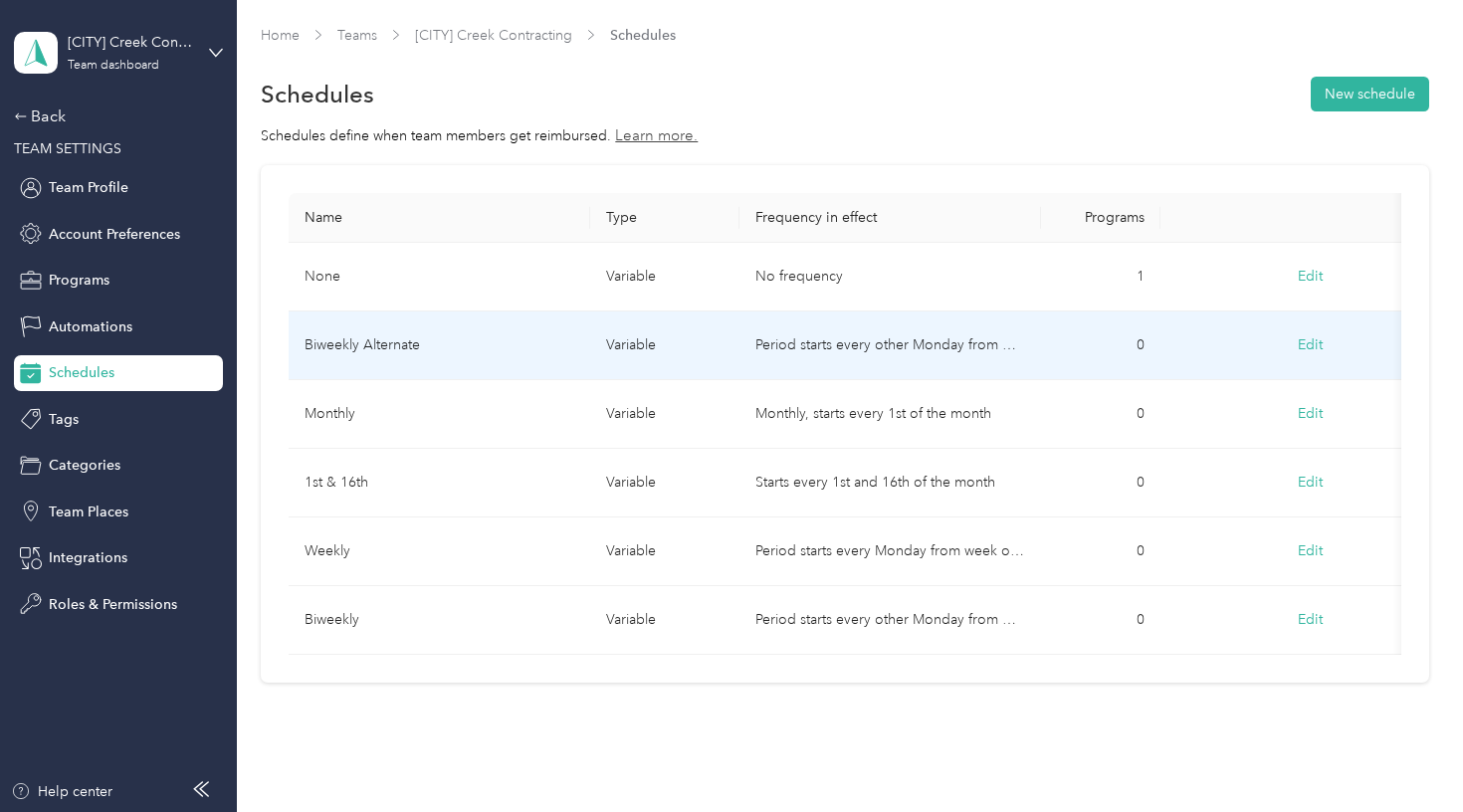 click on "variable" at bounding box center [665, 345] 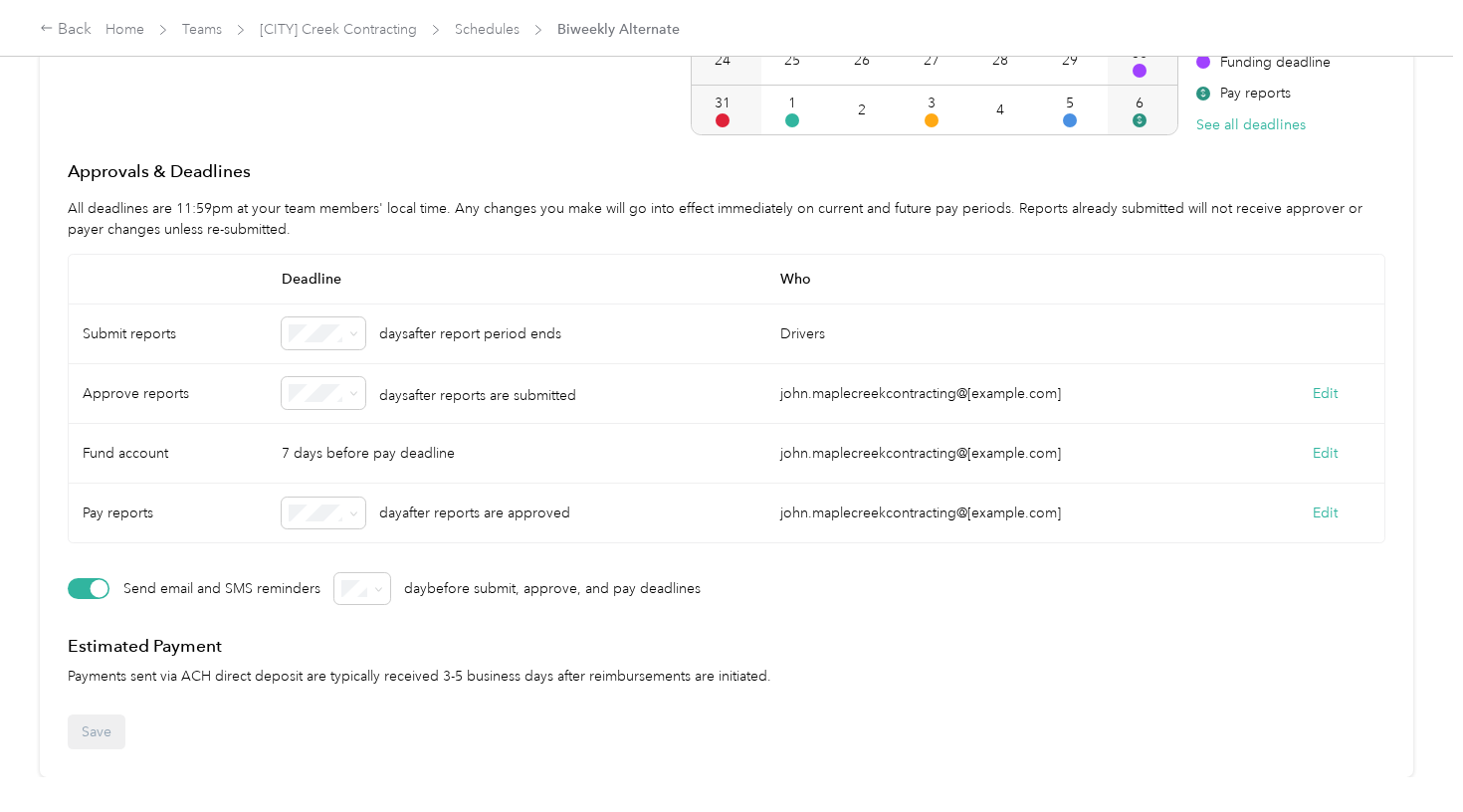 scroll, scrollTop: 468, scrollLeft: 0, axis: vertical 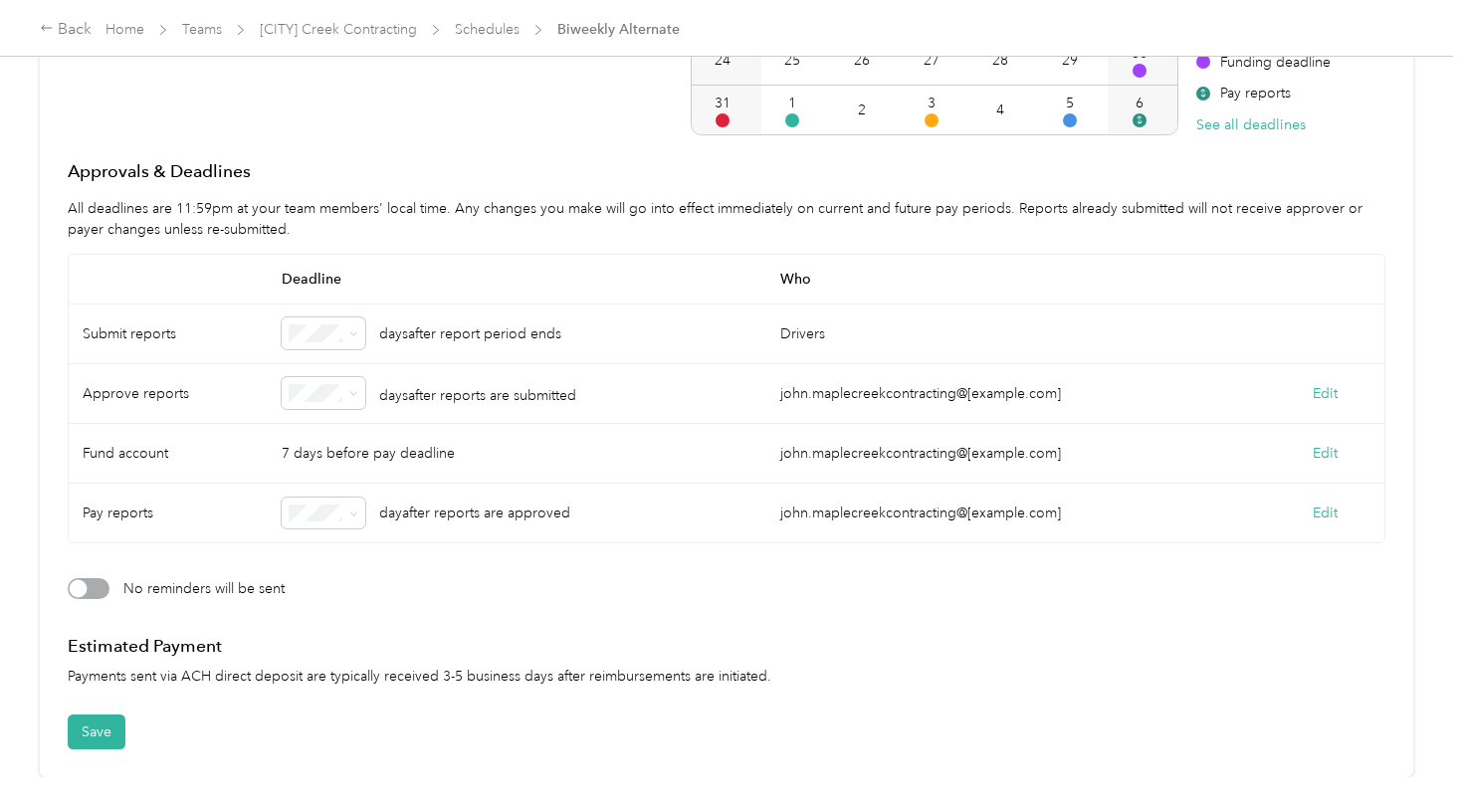 click at bounding box center [79, 589] 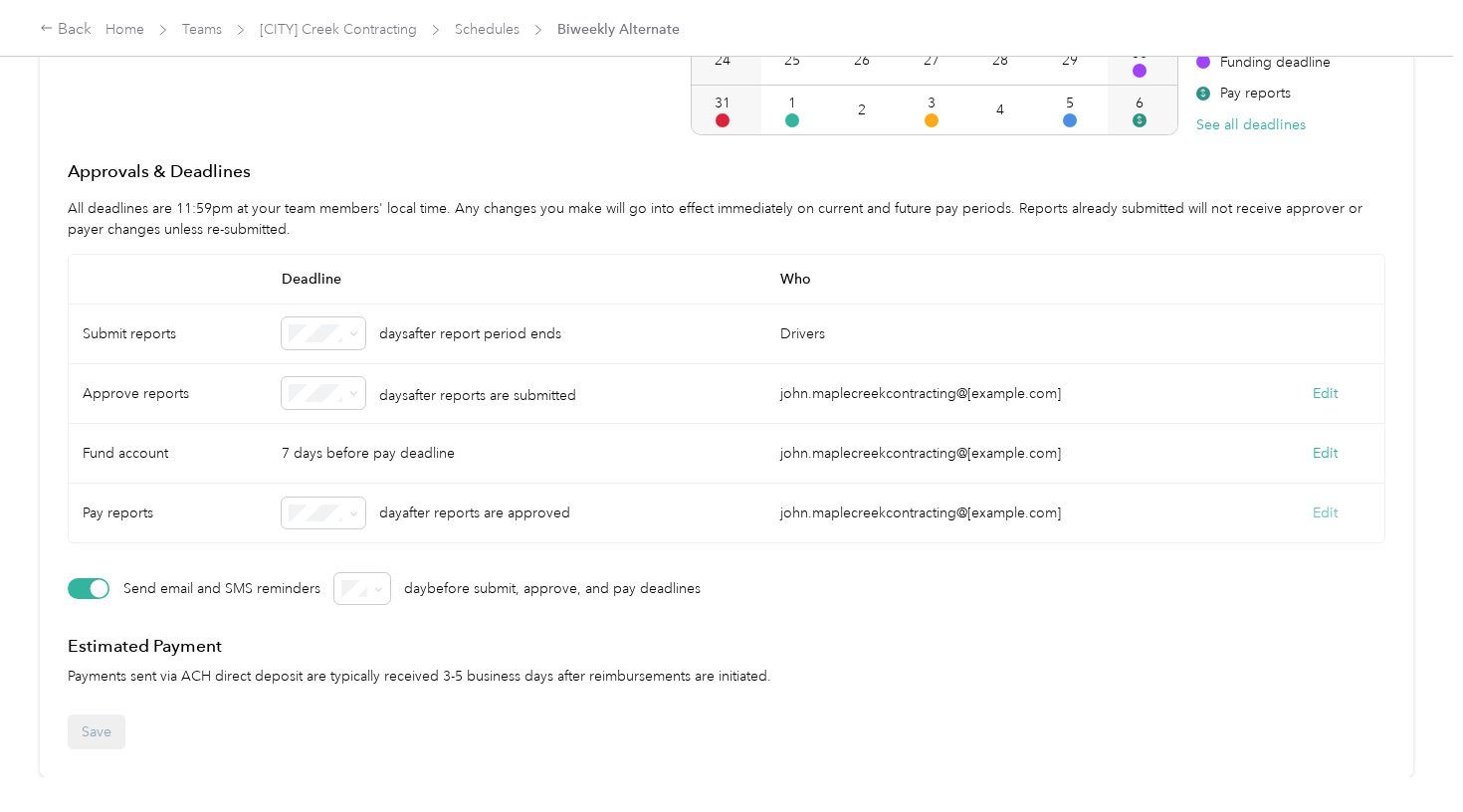 click on "Edit" at bounding box center [1325, 512] 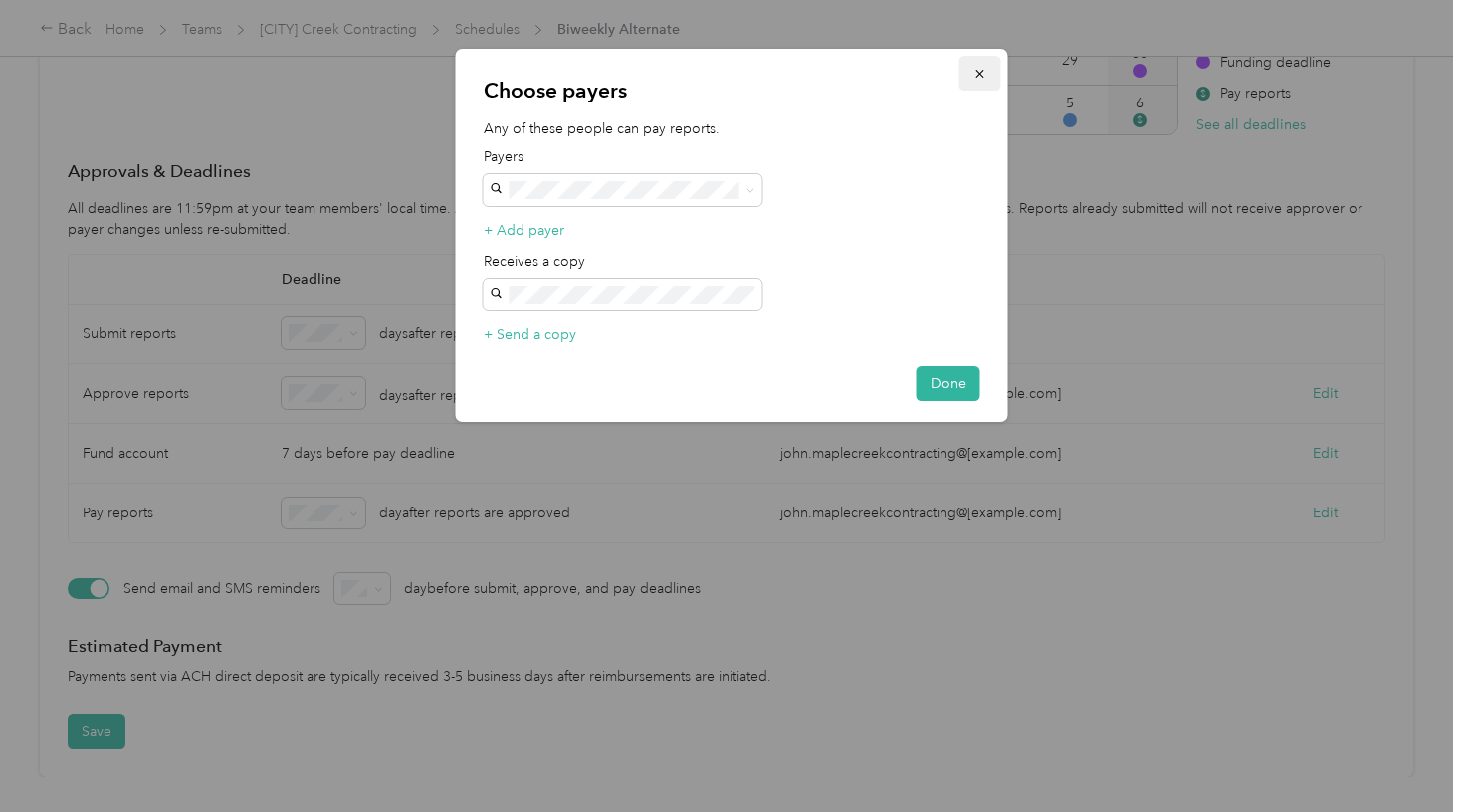 click 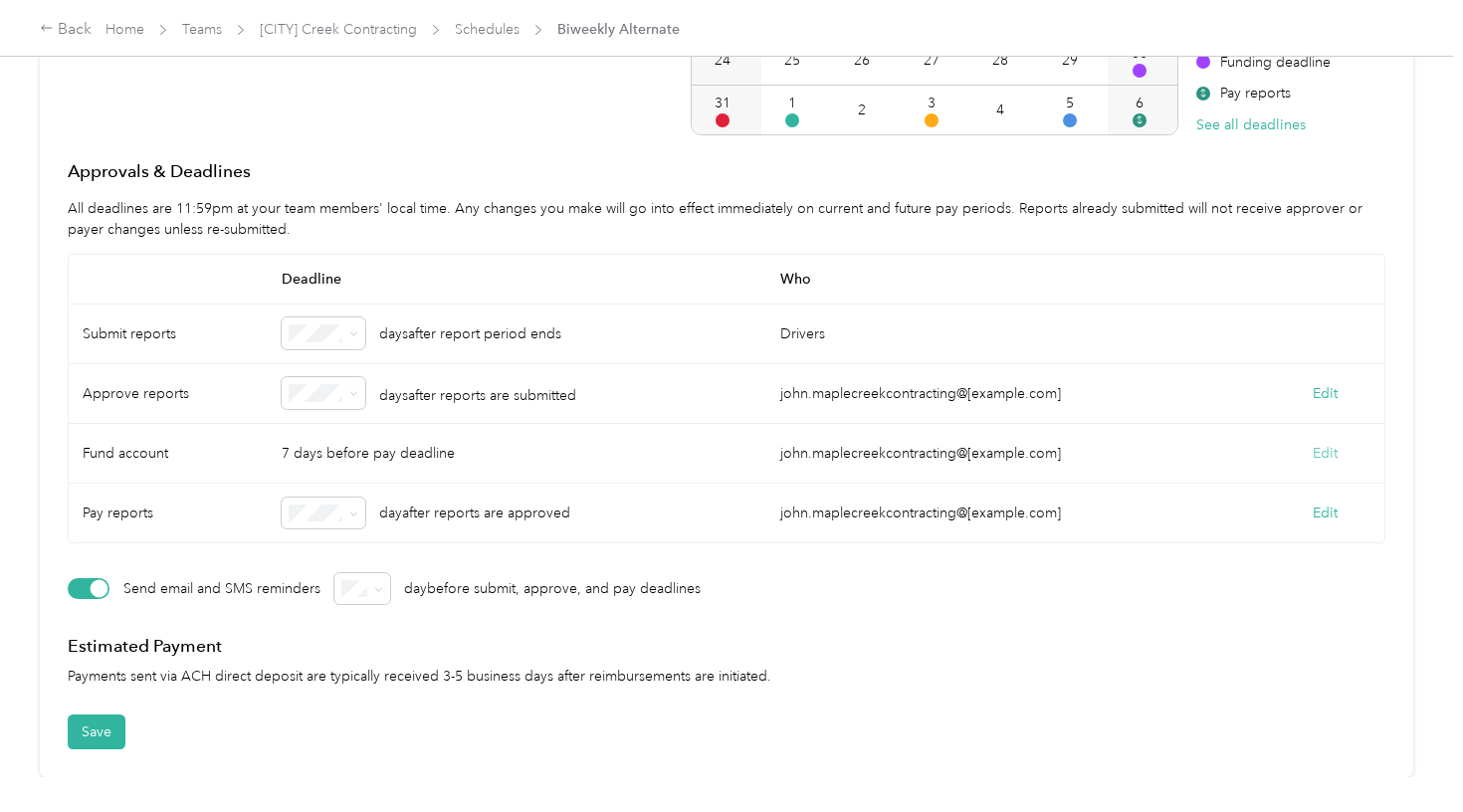 click on "Edit" at bounding box center (1325, 453) 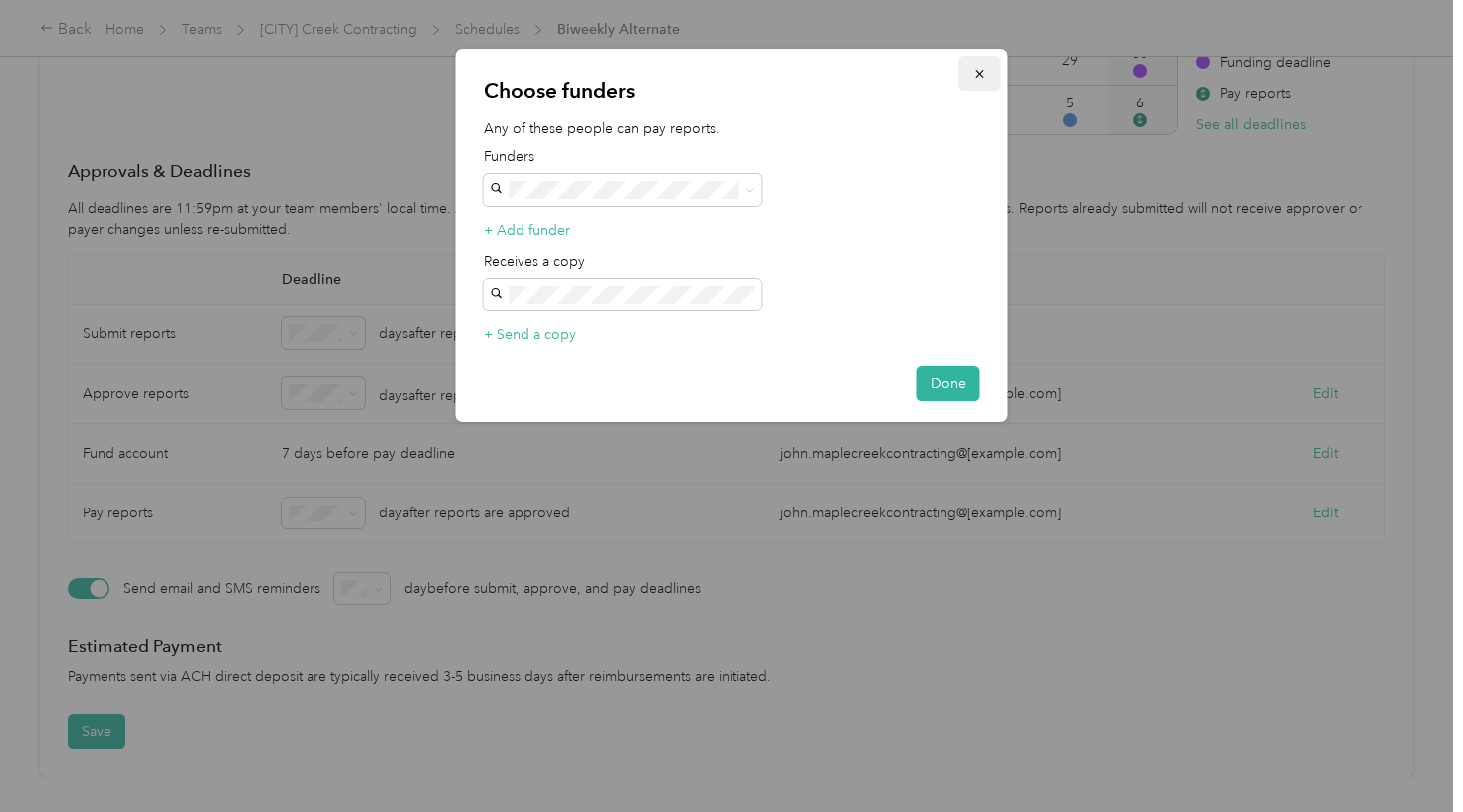 click 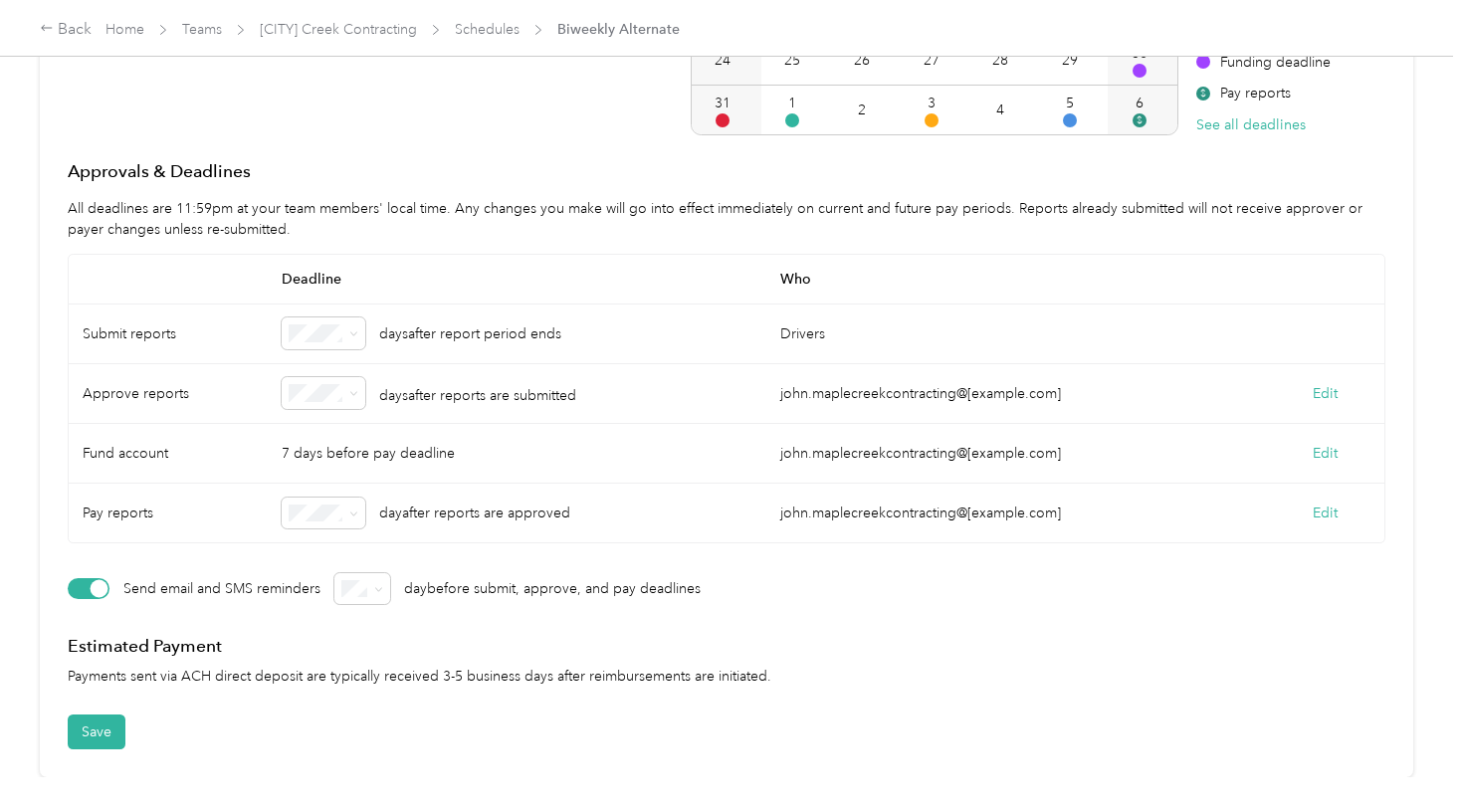 scroll, scrollTop: 2, scrollLeft: 0, axis: vertical 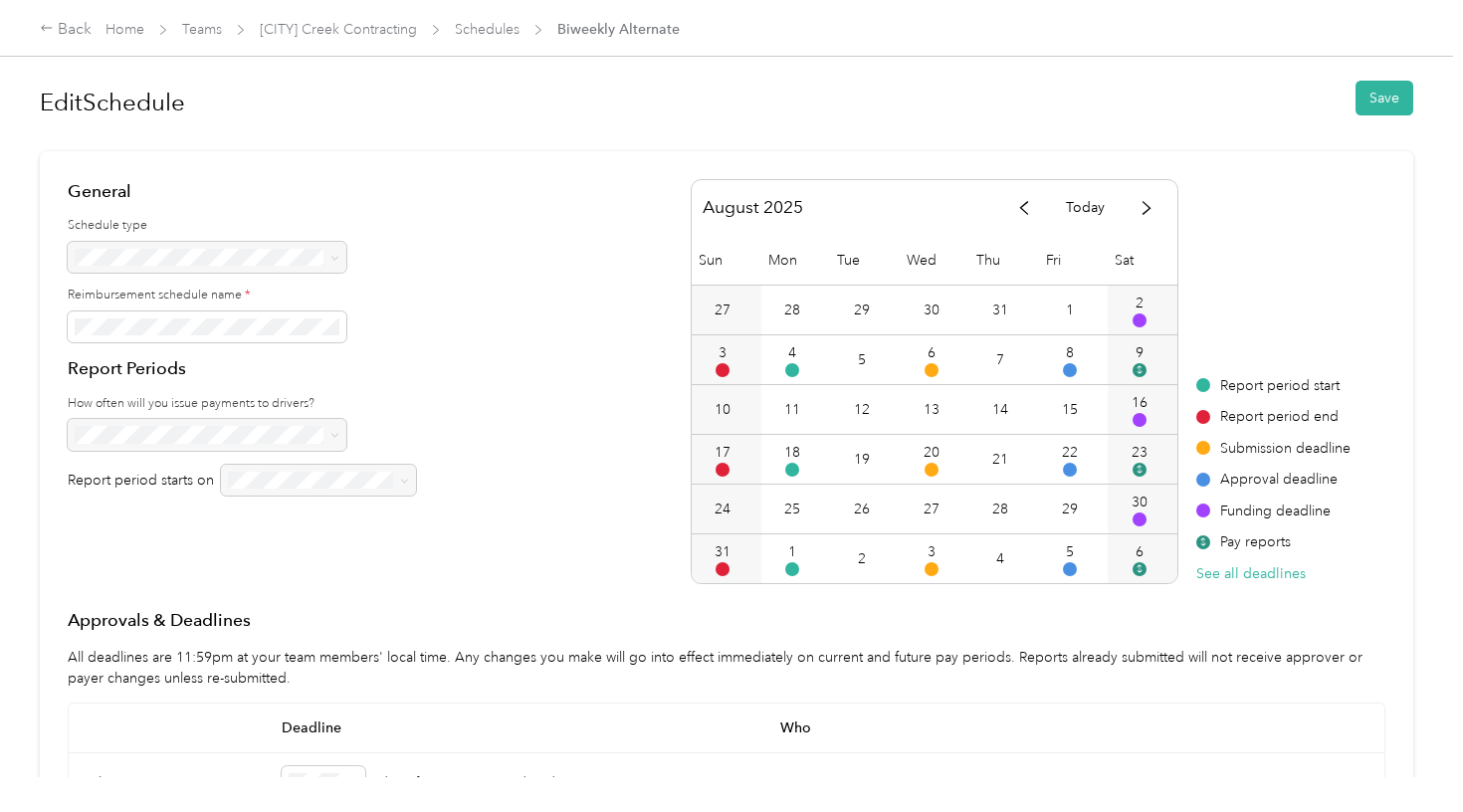 drag, startPoint x: 1389, startPoint y: 105, endPoint x: 394, endPoint y: 203, distance: 999.8145 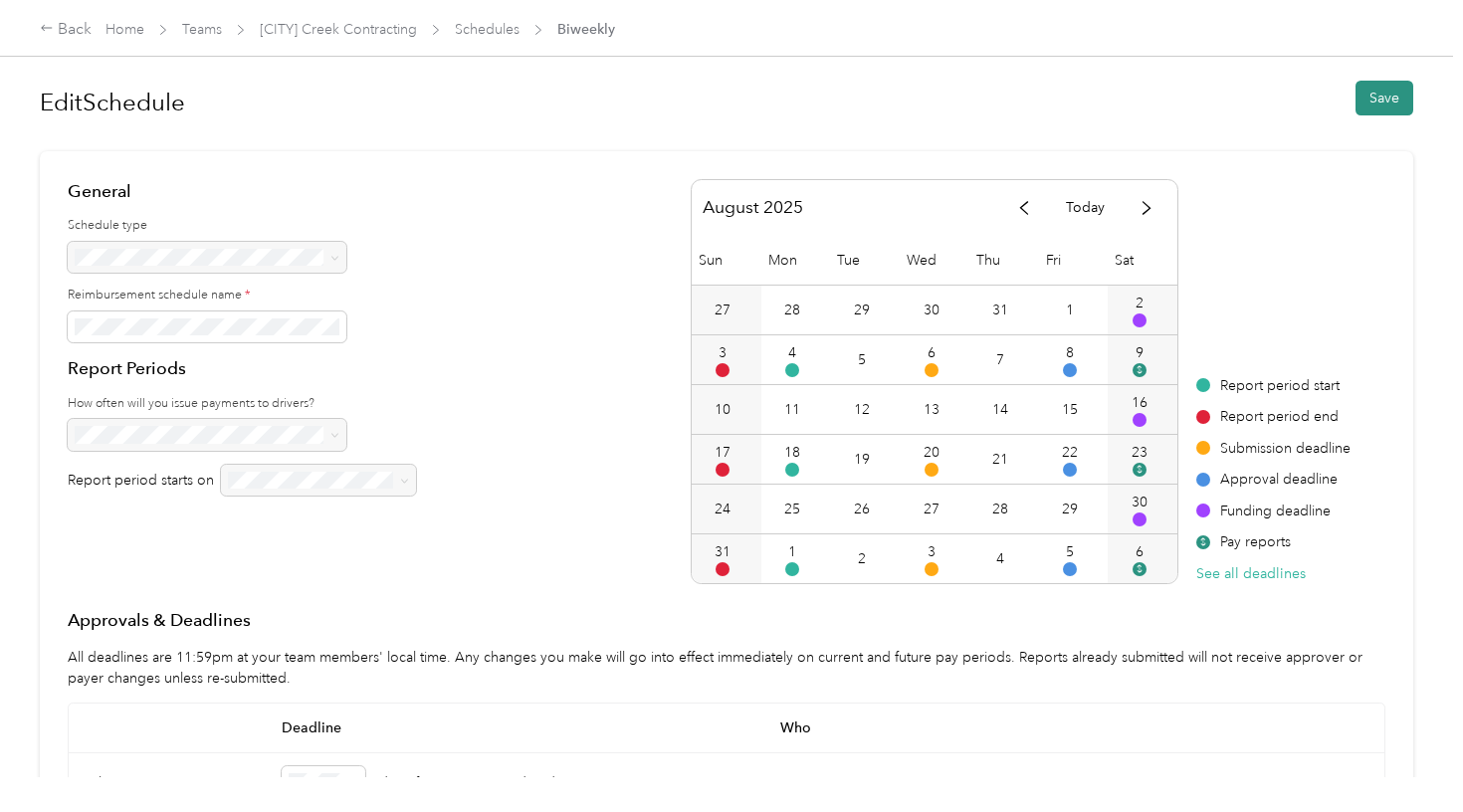 click on "Save" at bounding box center (1384, 98) 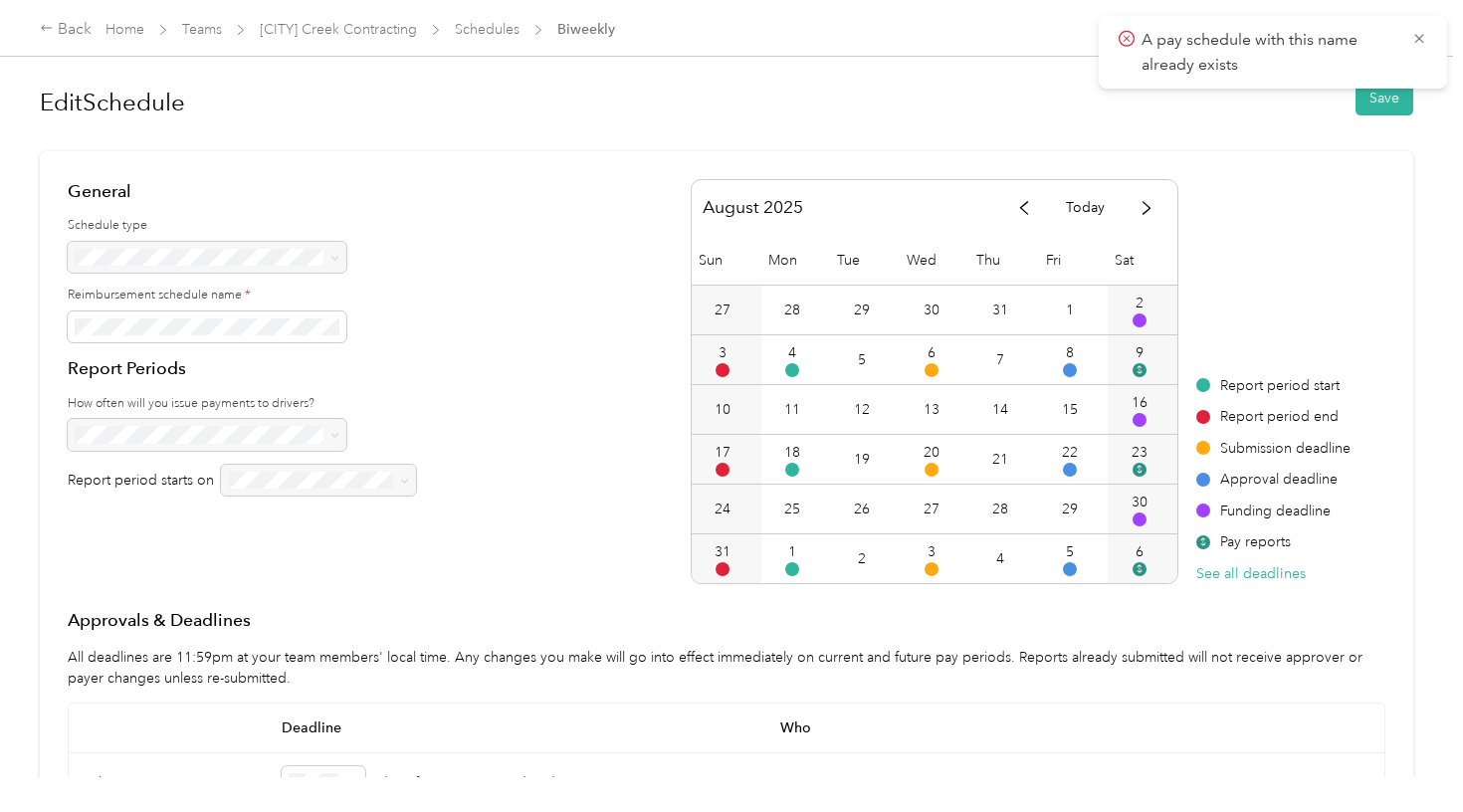 click on "A pay schedule with this name already exists" at bounding box center (1273, 52) 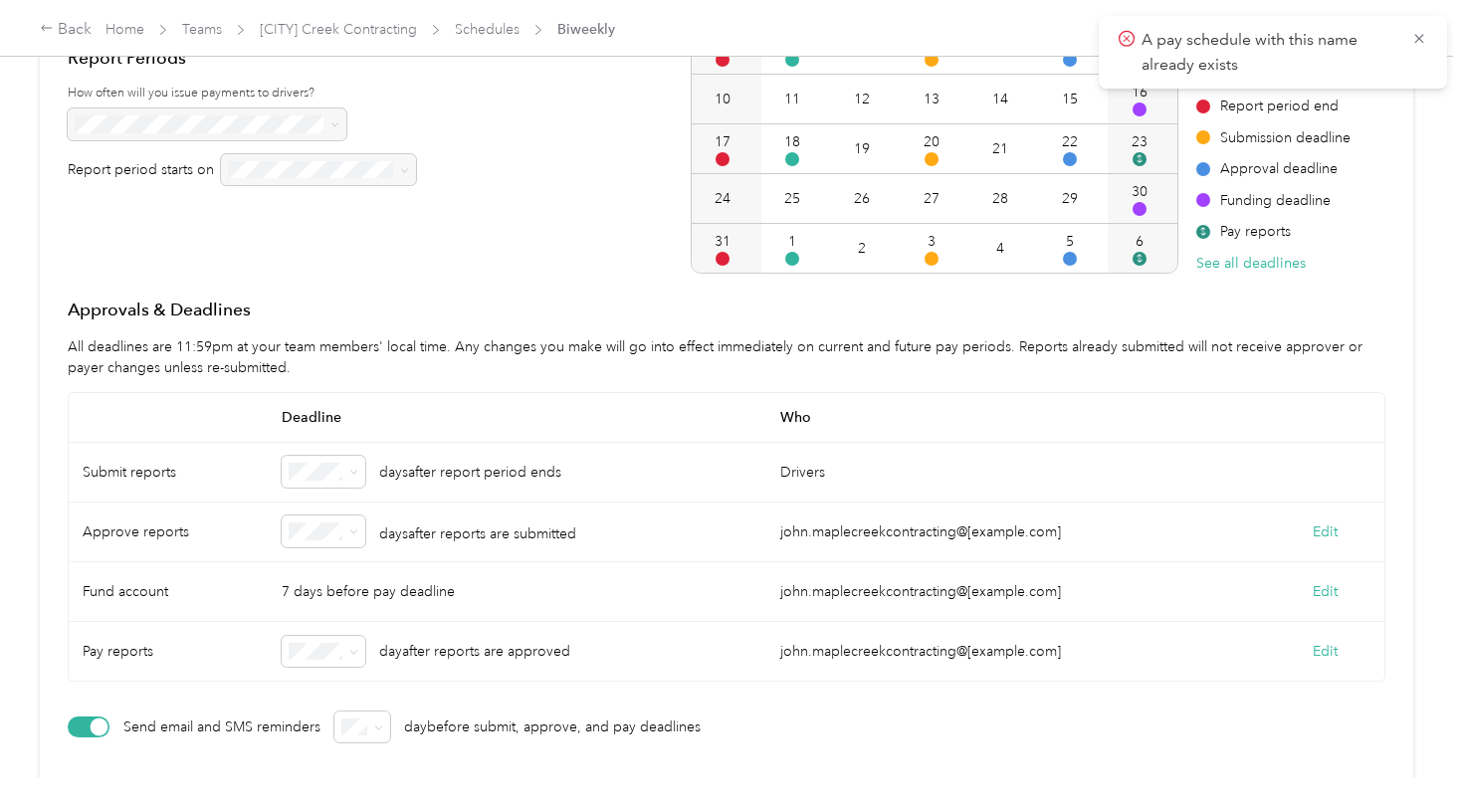 scroll, scrollTop: 352, scrollLeft: 0, axis: vertical 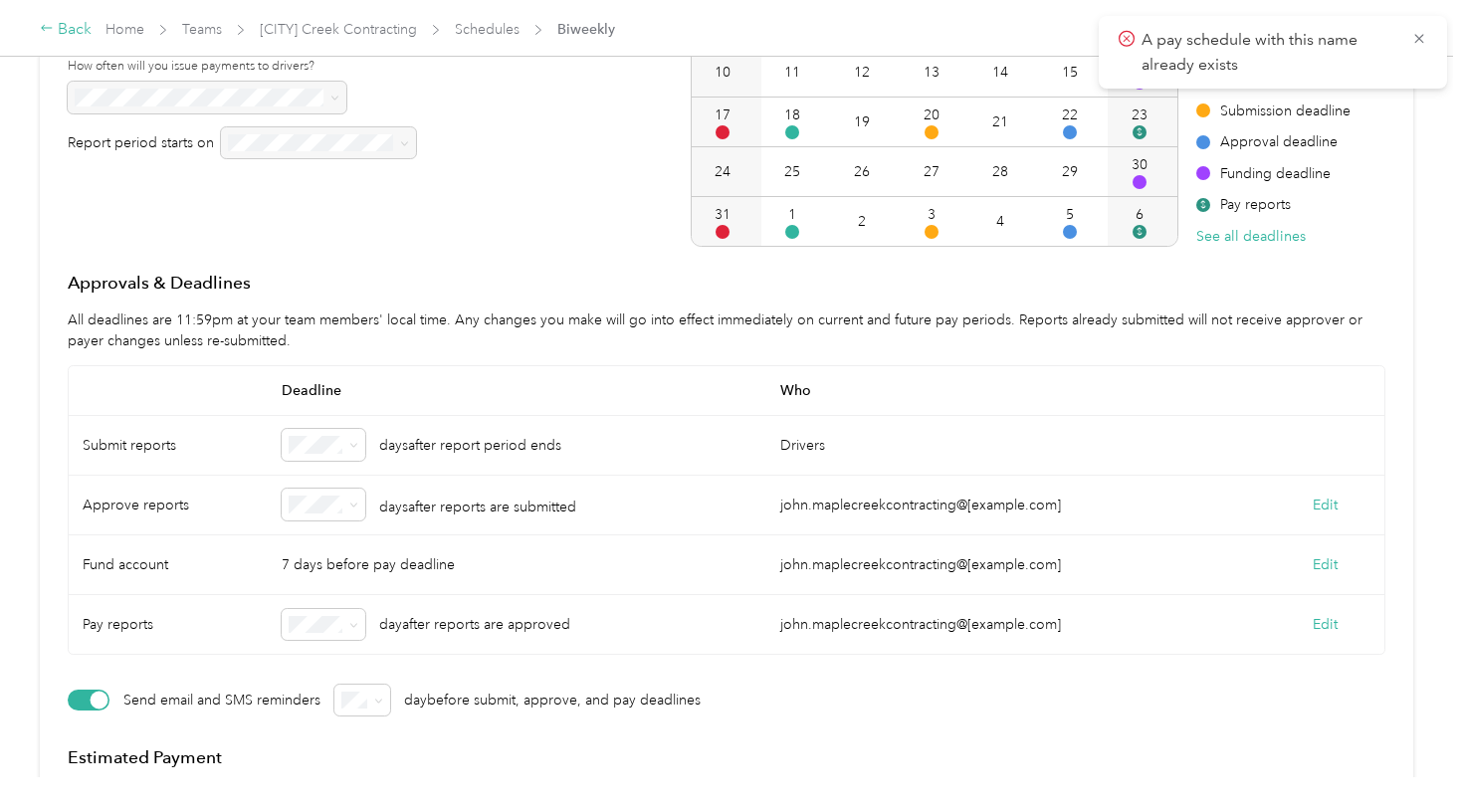 click on "Back" at bounding box center (66, 30) 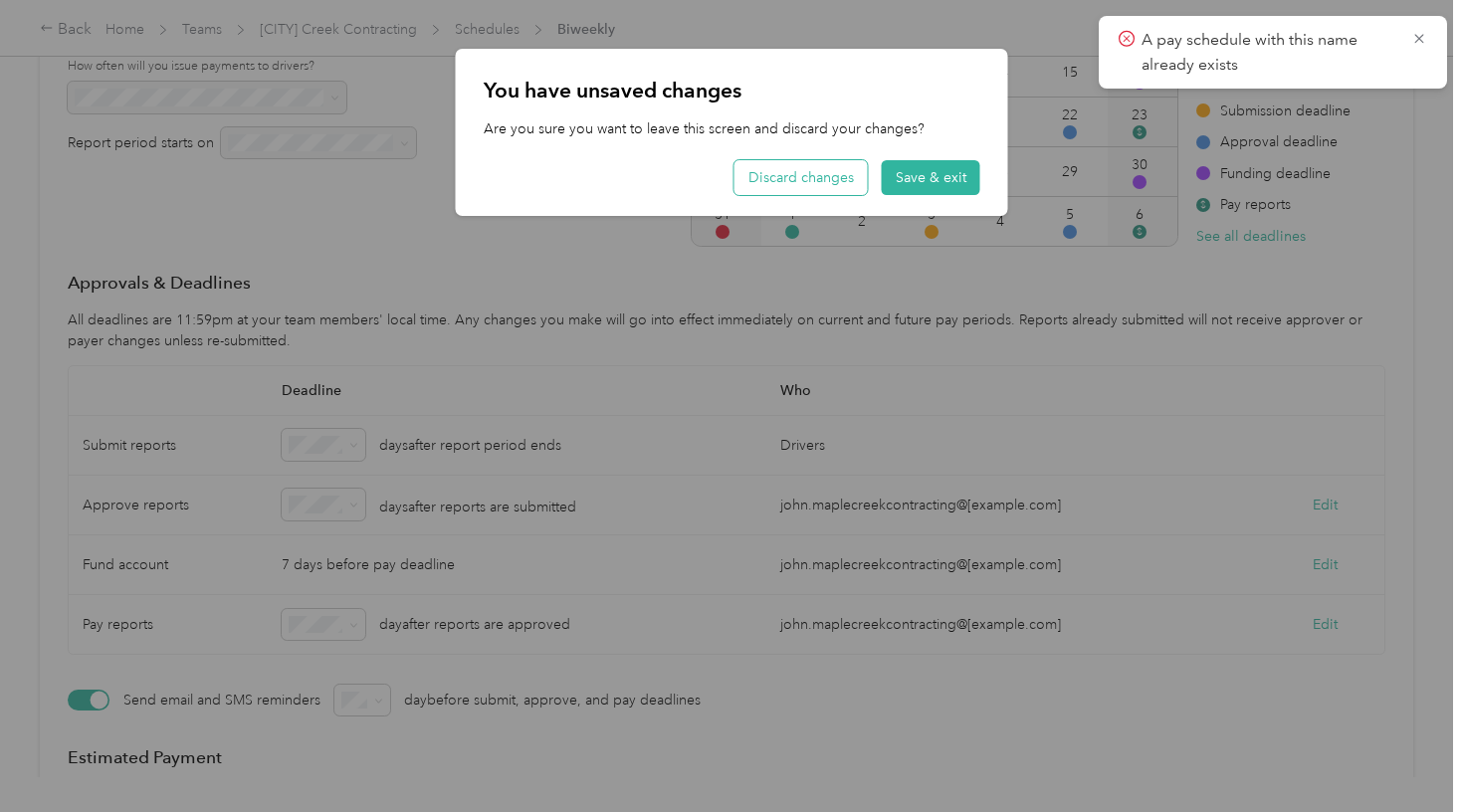 click on "Discard changes" at bounding box center (801, 177) 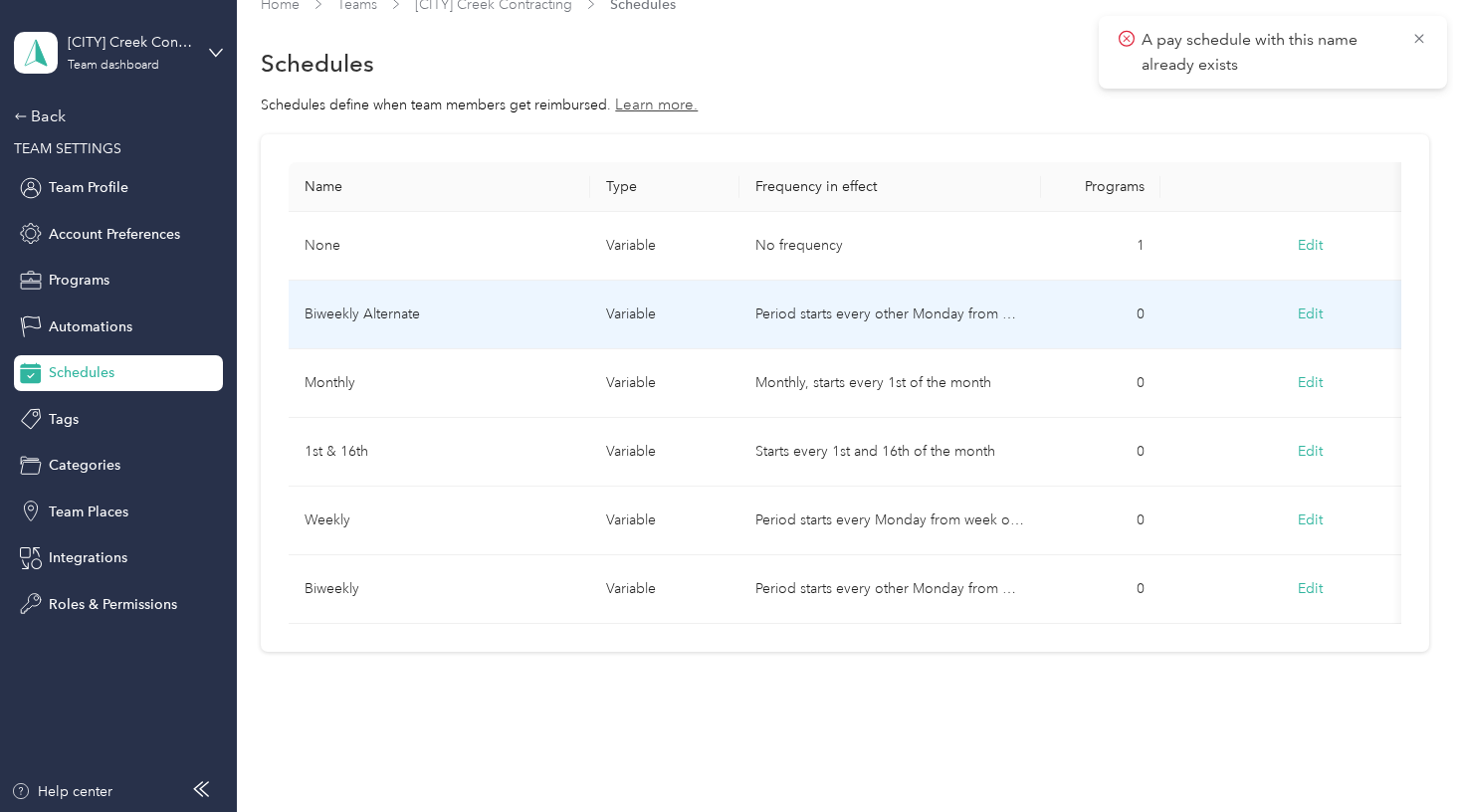 scroll, scrollTop: 39, scrollLeft: 0, axis: vertical 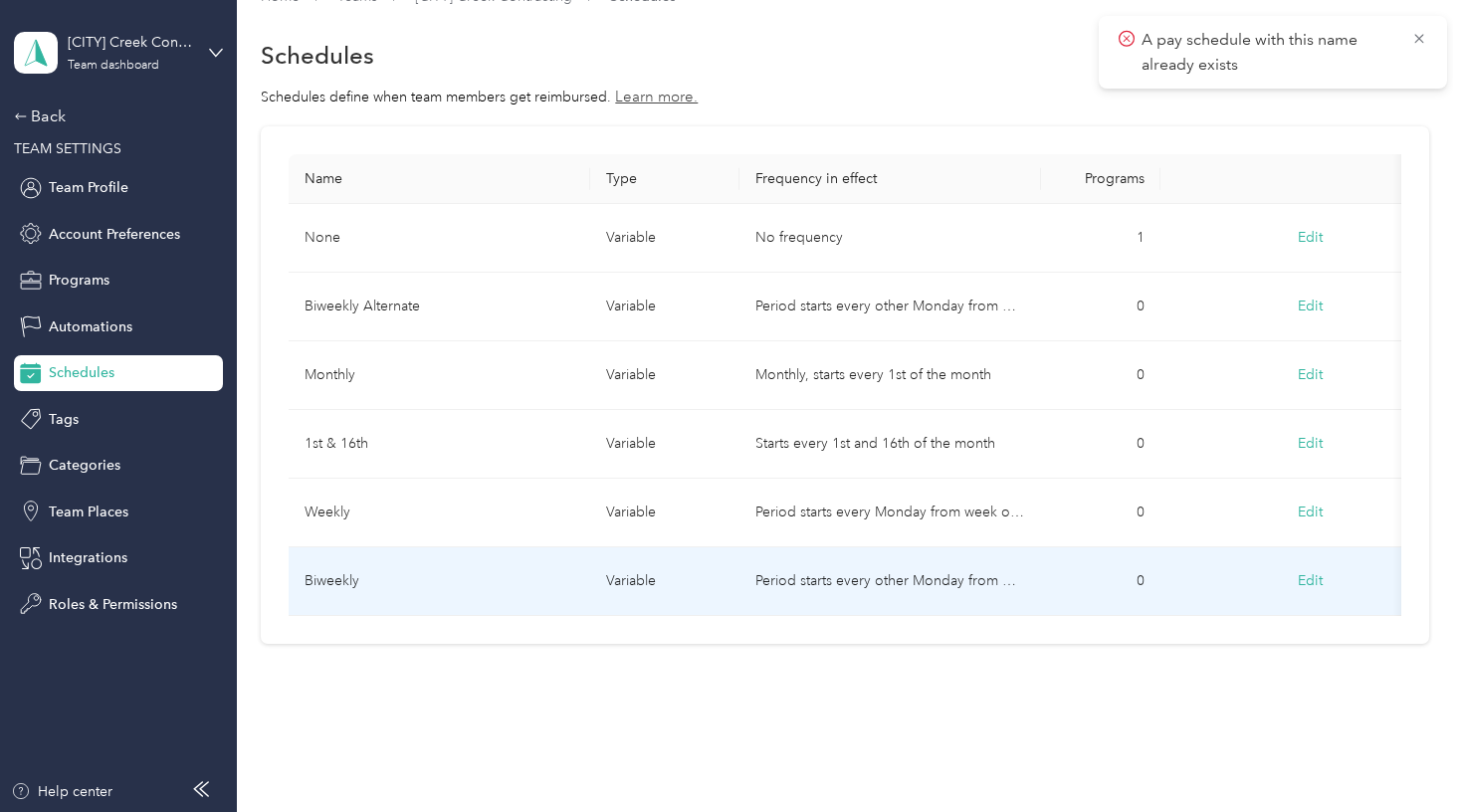 click on "variable" at bounding box center [665, 581] 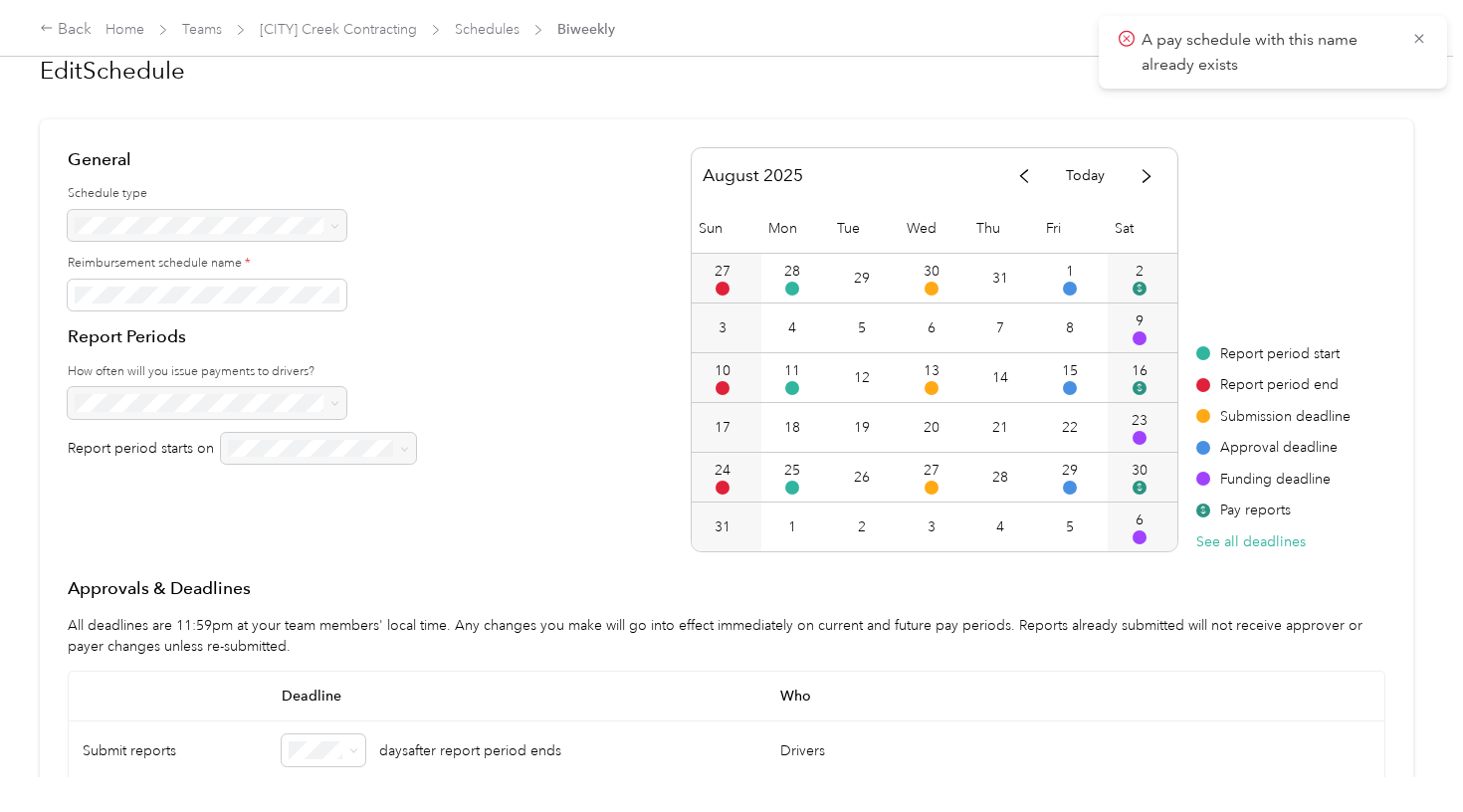 scroll, scrollTop: 42, scrollLeft: 0, axis: vertical 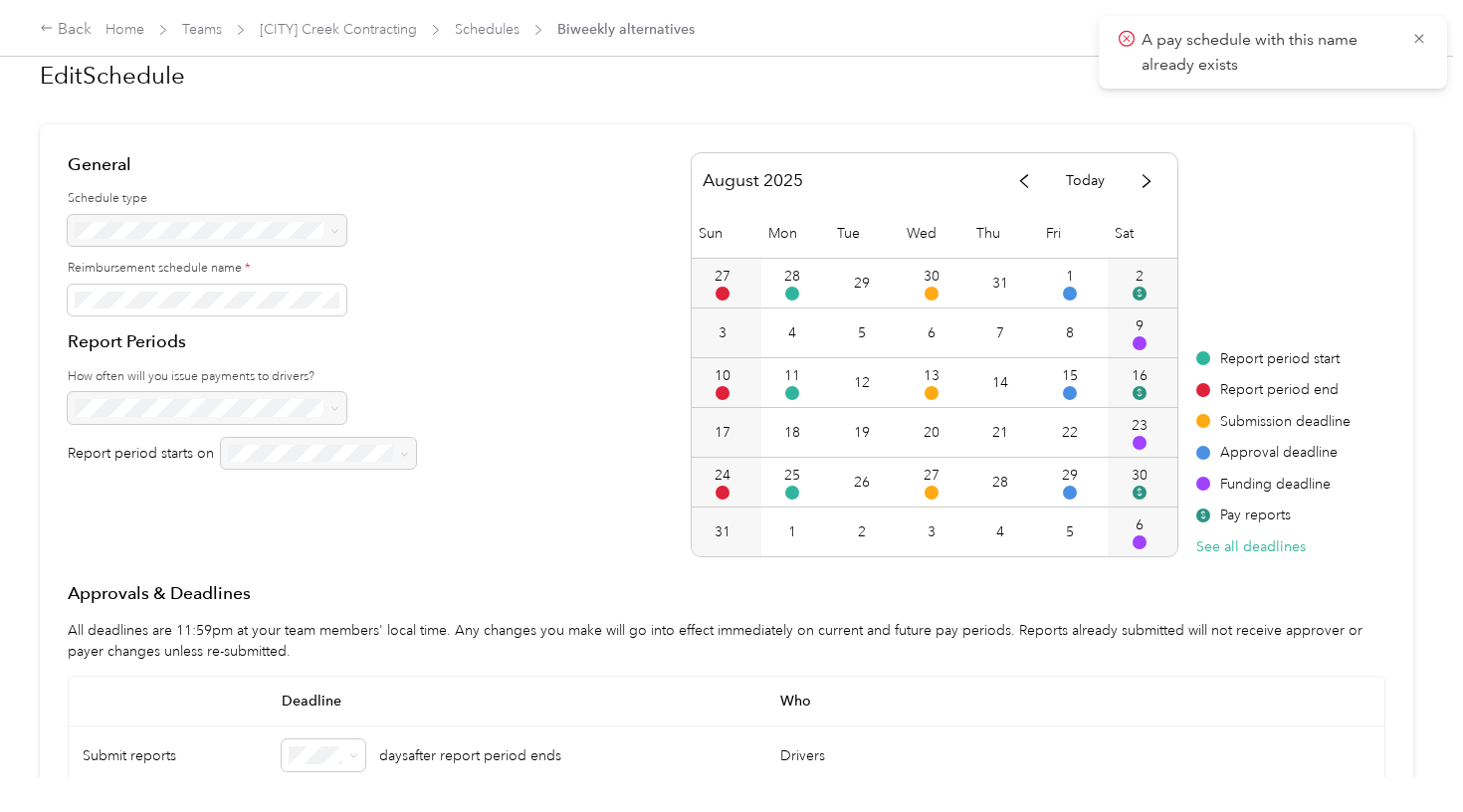 click on "A pay schedule with this name already exists" at bounding box center [1273, 52] 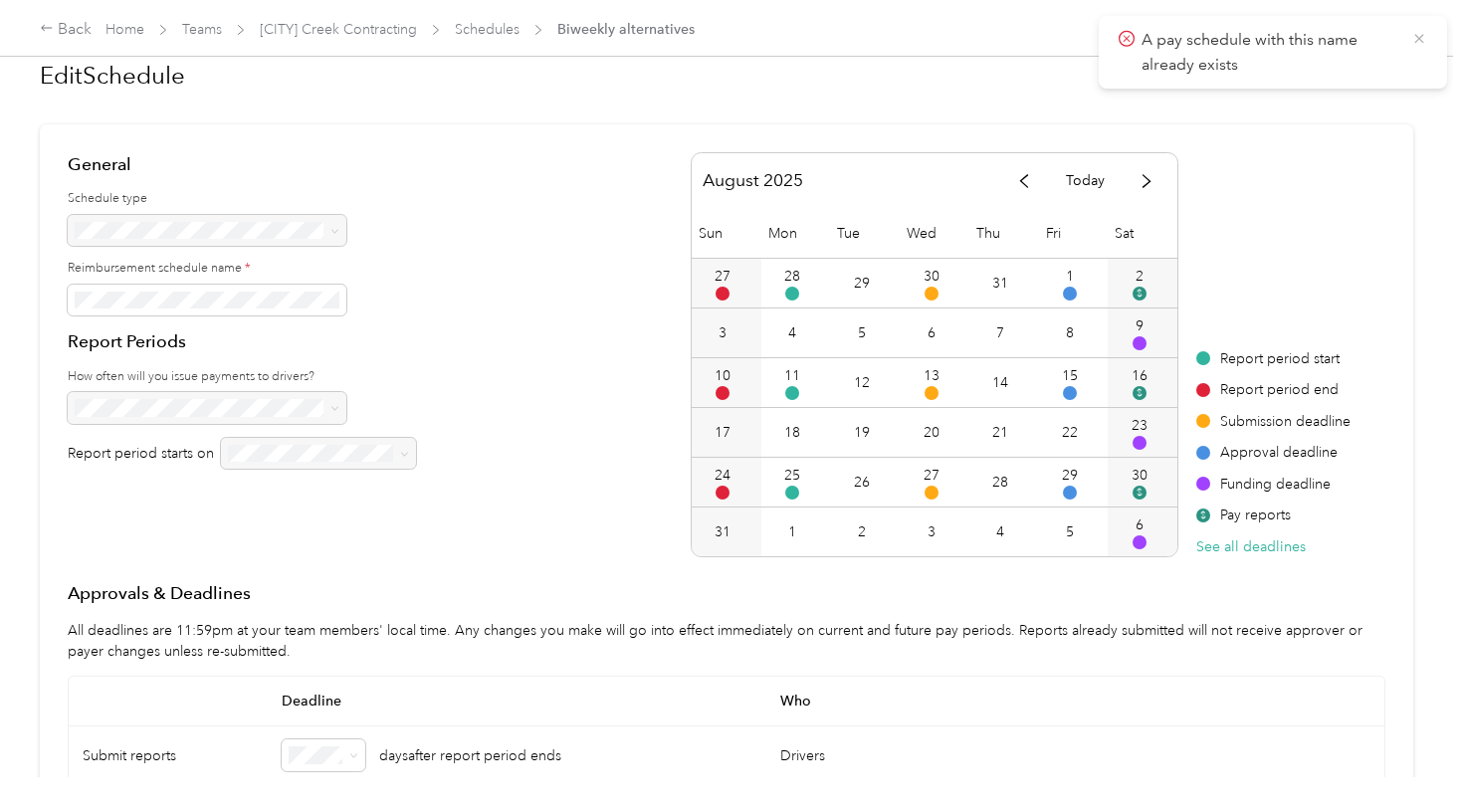 click 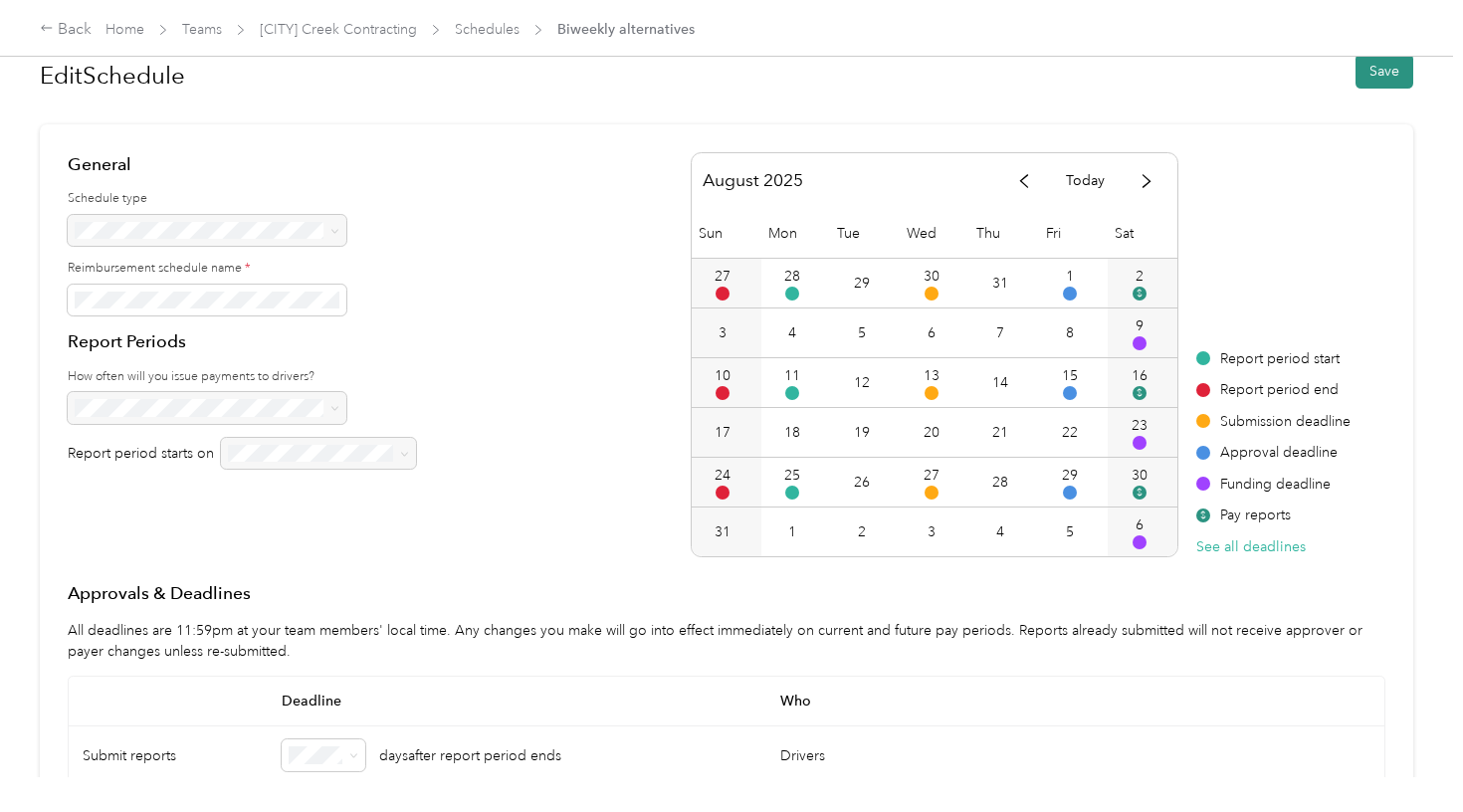 click on "Save" at bounding box center (1384, 71) 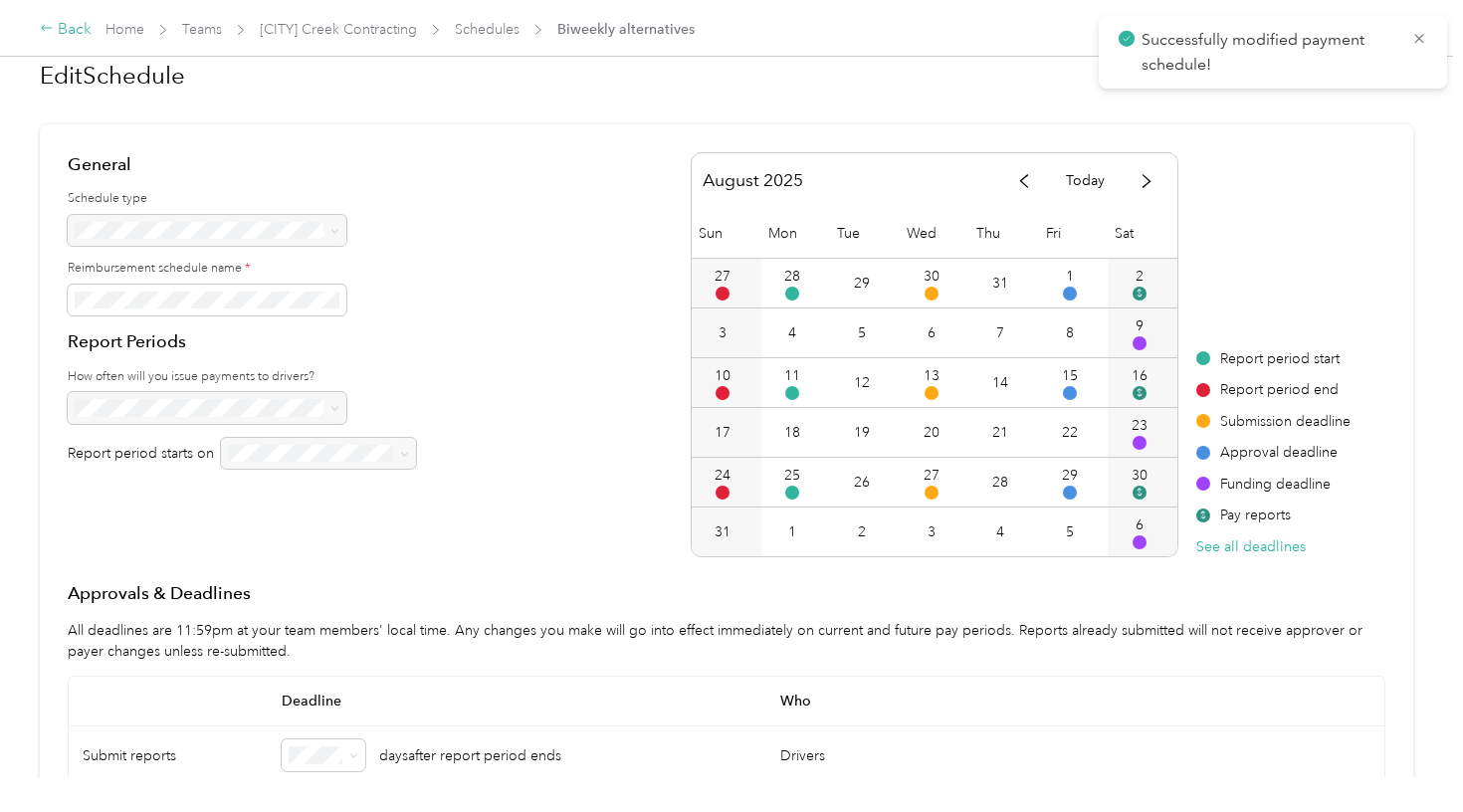 click on "Back" at bounding box center [66, 30] 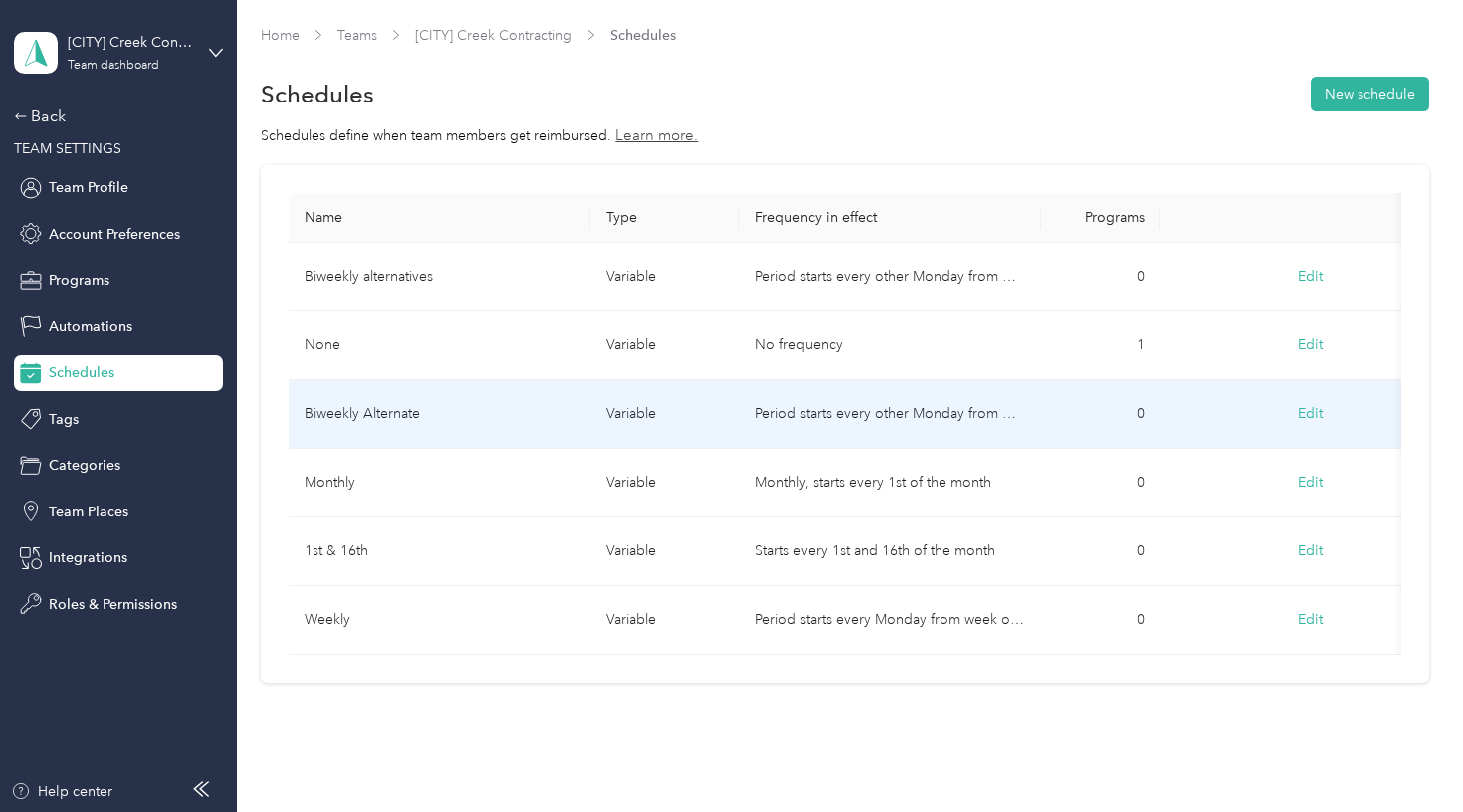 click on "Biweekly Alternate" at bounding box center [439, 414] 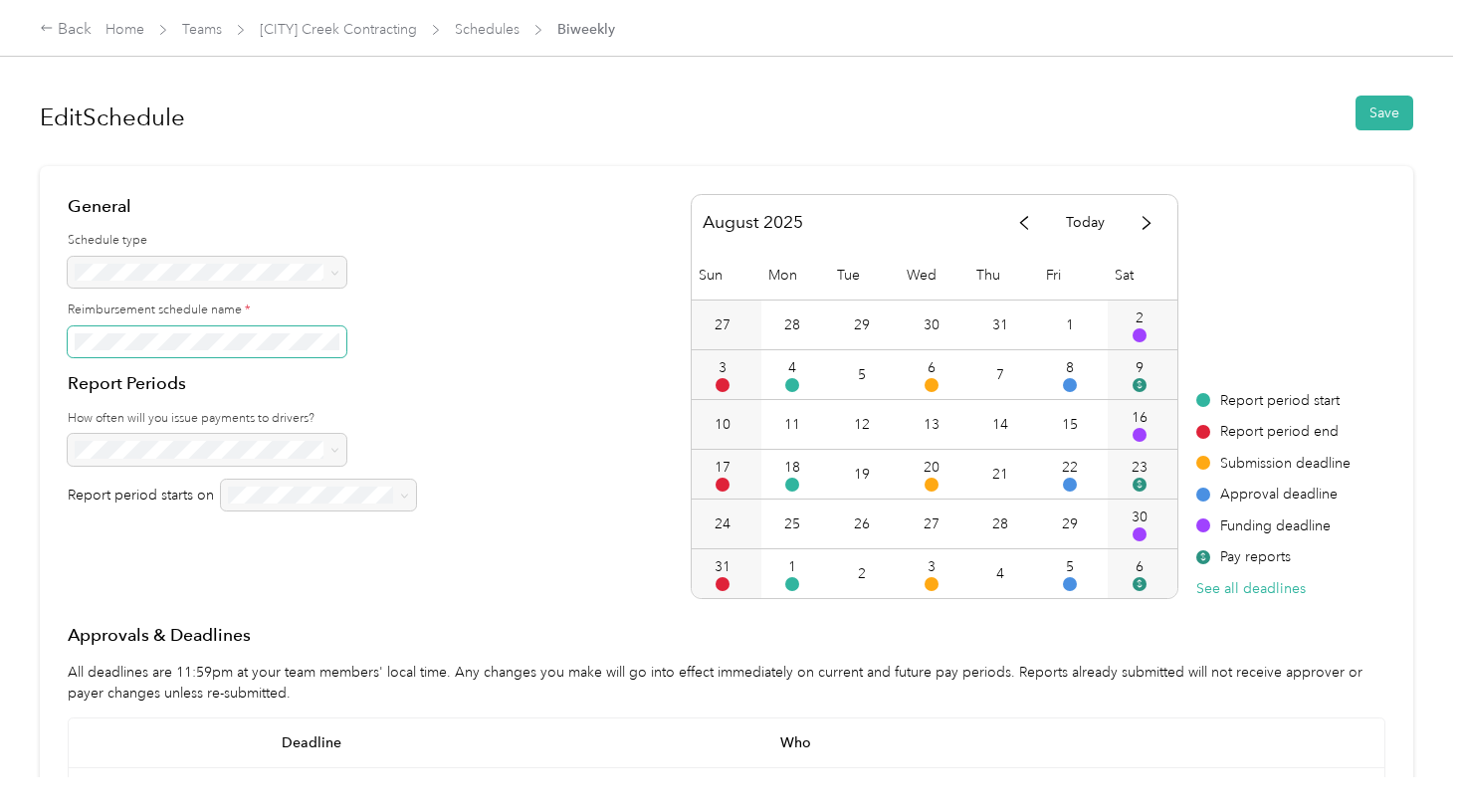 click on "Edit  Schedule Save General Schedule type   Reimbursement schedule name   * Report Periods How often will you issue payments to drivers?   Report period starts on  August 2025 Today Sun Mon Tue Wed Thu Fri Sat 27 28 29 30 31 1 2 3 4 5 6 7 8 9 $ 10 11 12 13 14 15 16 17 18 19 20 21 22 23 $ 24 25 26 27 28 29 30 31 1 2 3 4 5 6 $  Report period start  Report period end  Submission deadline  Approval deadline  Funding deadline $  Pay reports See all deadlines  Report period start  Report period end  Submission deadline  Approval deadline  Funding deadline $  Pay reports See all deadlines Approvals & Deadlines All deadlines are 11:59pm at your team members' local time. Any changes you make will go into effect immediately on current and future pay periods. Reports already submitted will not receive approver or payer changes unless re-submitted. Deadline Who Submit reports days  after report period ends Drivers Approve reports days  after reports are submitted john.maplecreekcontracting@[example.com] Edit Fund account 7" at bounding box center [727, 388] 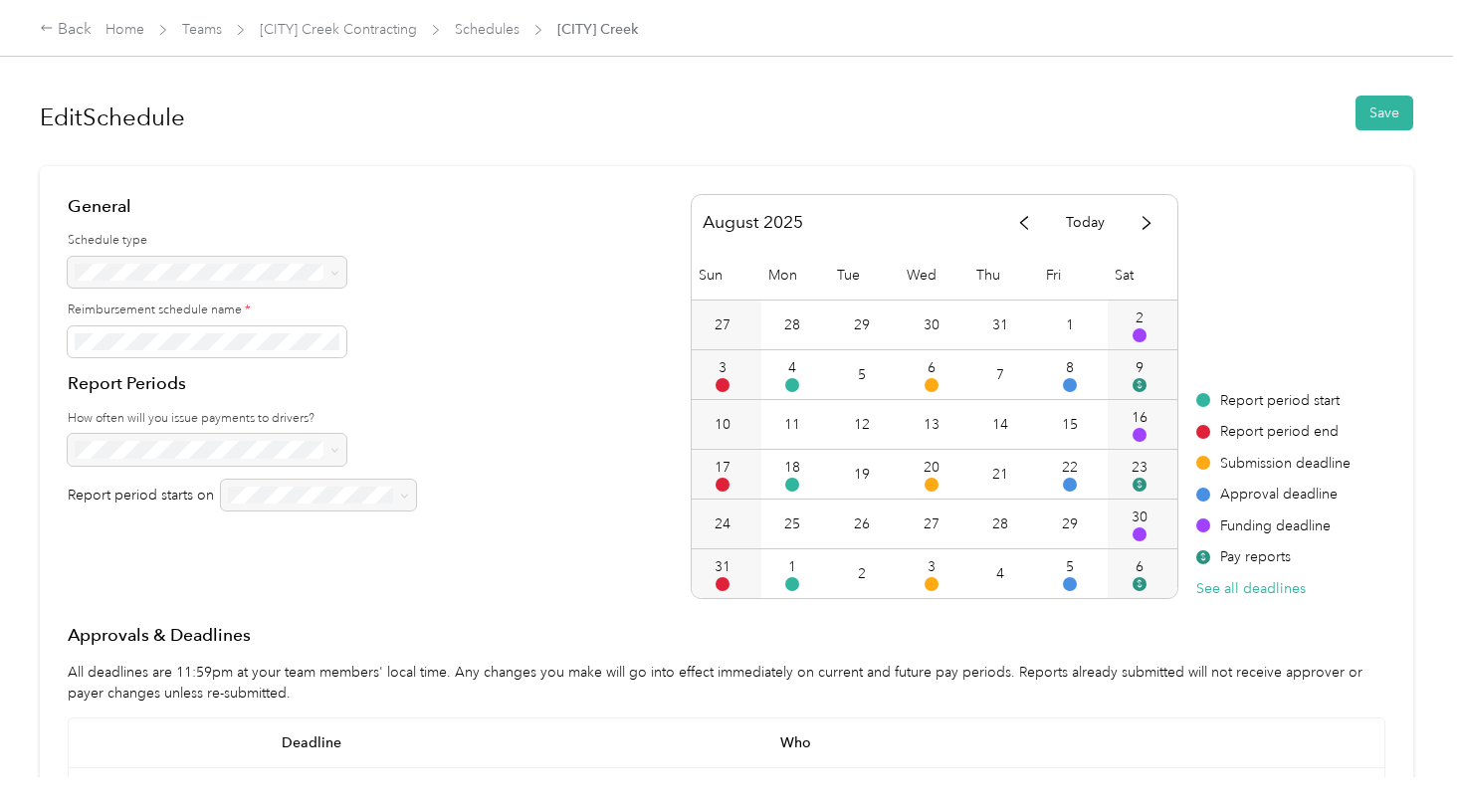 click on "General Schedule type   Reimbursement schedule name   * Report Periods How often will you issue payments to drivers?   Report period starts on  August 2025 Today Sun Mon Tue Wed Thu Fri Sat 27 28 29 30 31 1 2 3 4 5 6 7 8 9 $ 10 11 12 13 14 15 16 17 18 19 20 21 22 23 $ 24 25 26 27 28 29 30 31 1 2 3 4 5 6 $  Report period start  Report period end  Submission deadline  Approval deadline  Funding deadline $  Pay reports See all deadlines  Report period start  Report period end  Submission deadline  Approval deadline  Funding deadline $  Pay reports See all deadlines" at bounding box center [727, 396] 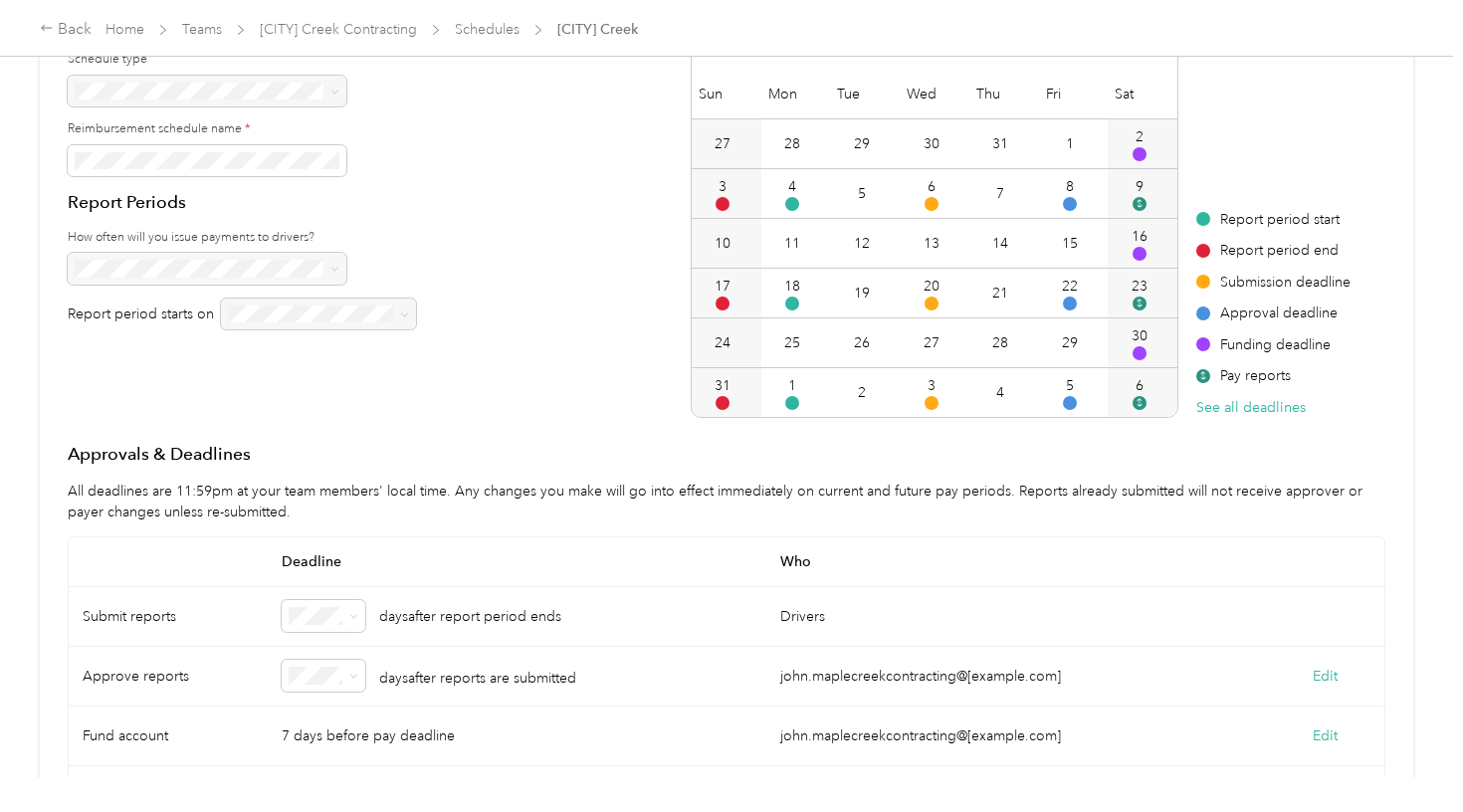 scroll, scrollTop: 183, scrollLeft: 0, axis: vertical 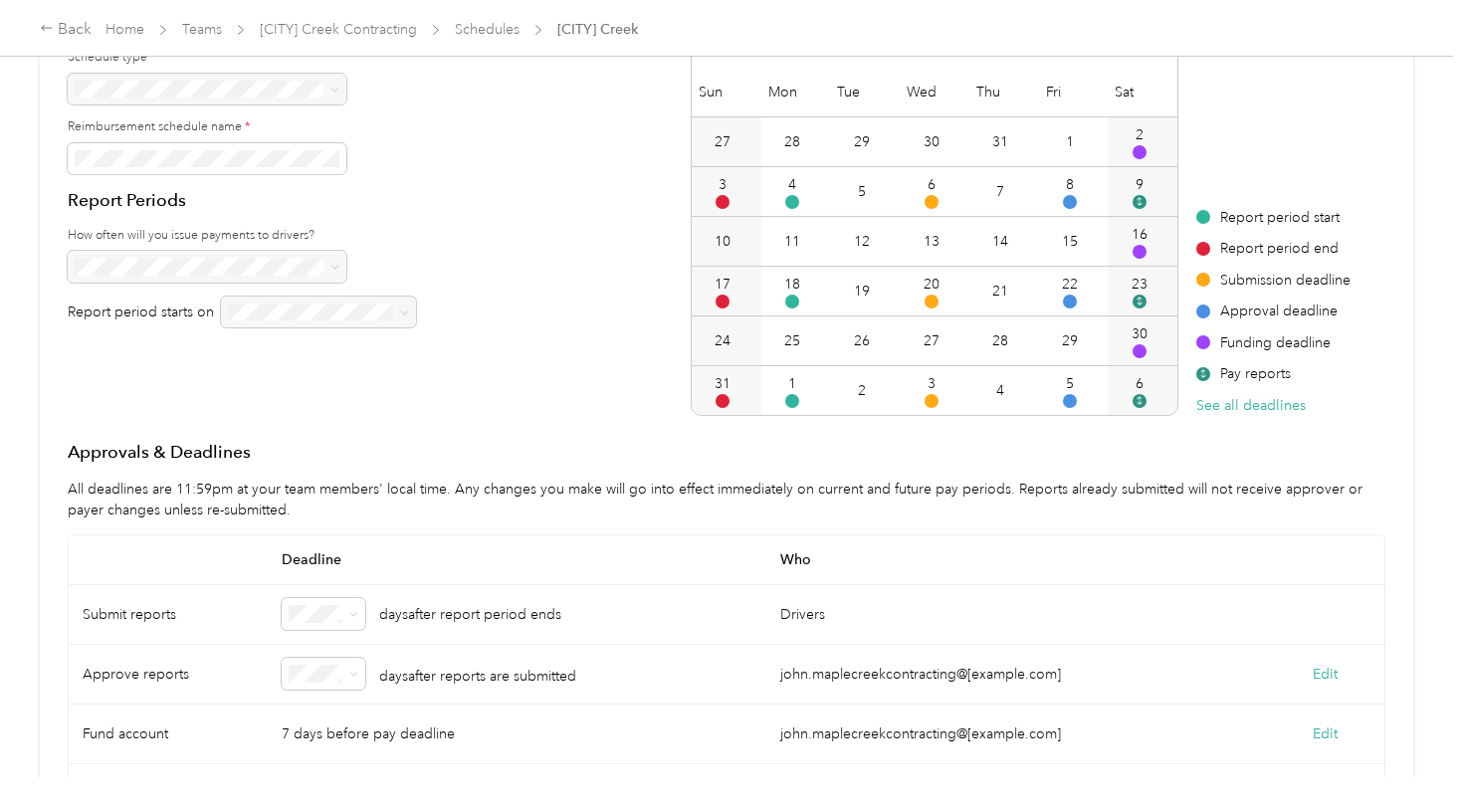 click at bounding box center (242, 267) 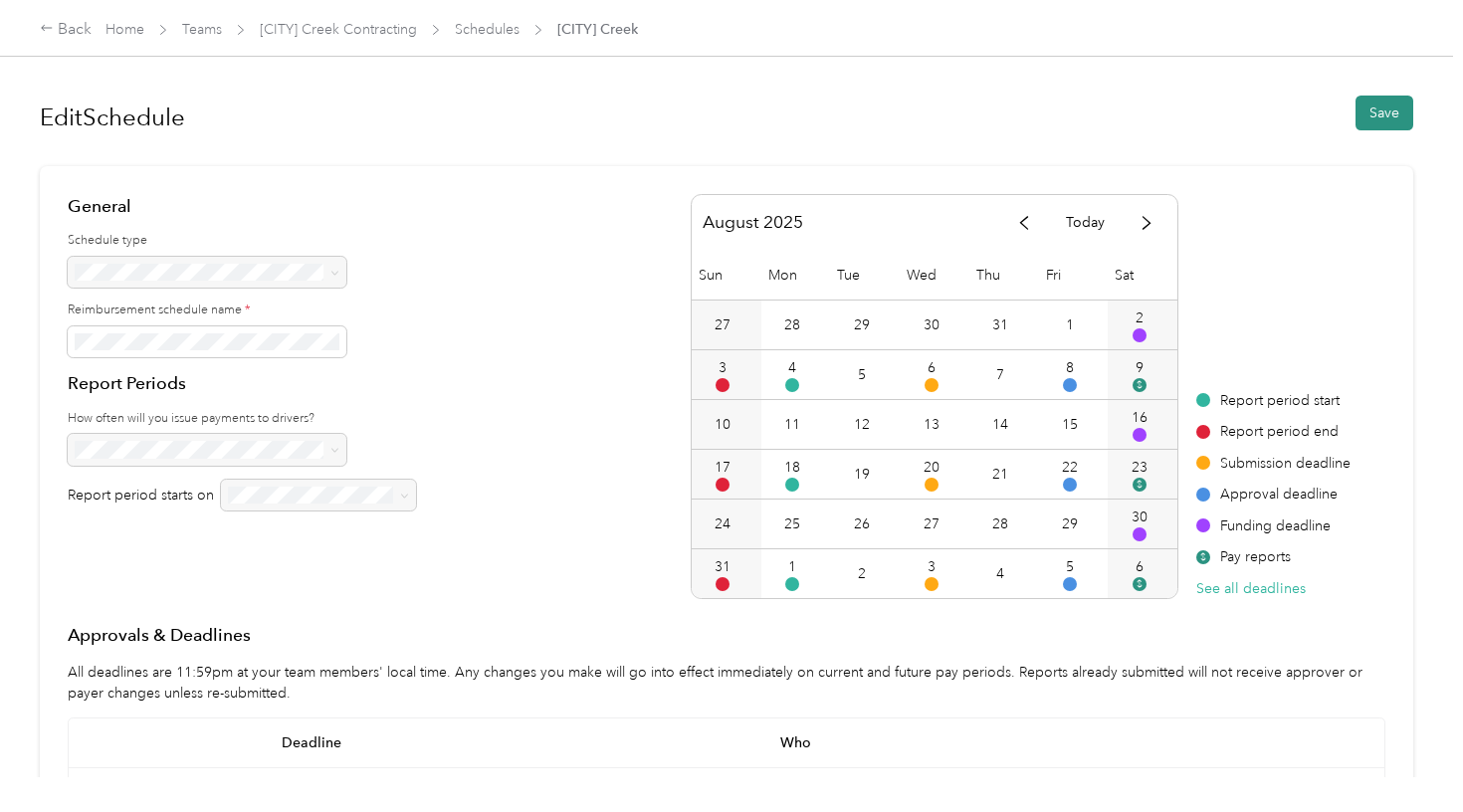 scroll, scrollTop: 0, scrollLeft: 0, axis: both 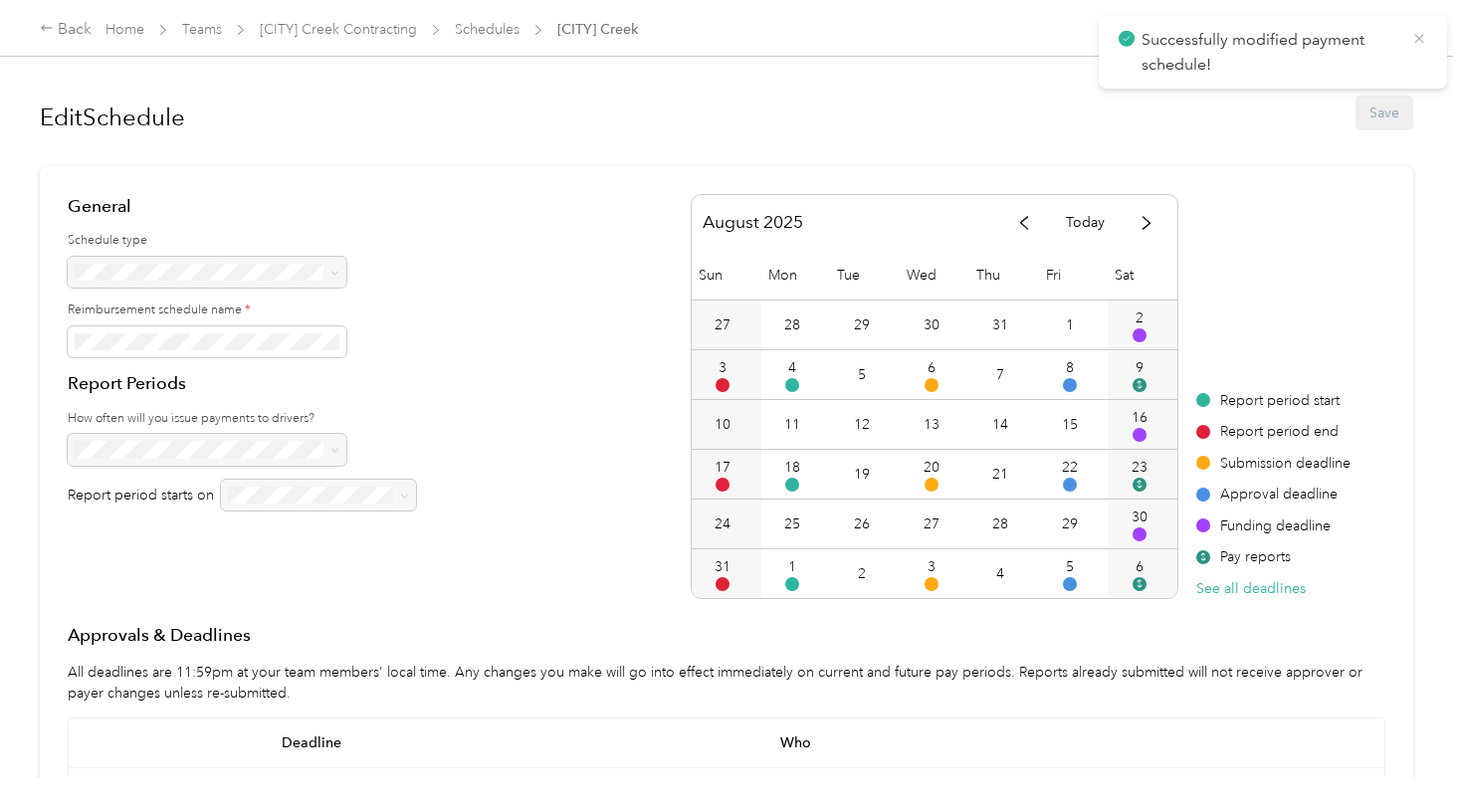 click 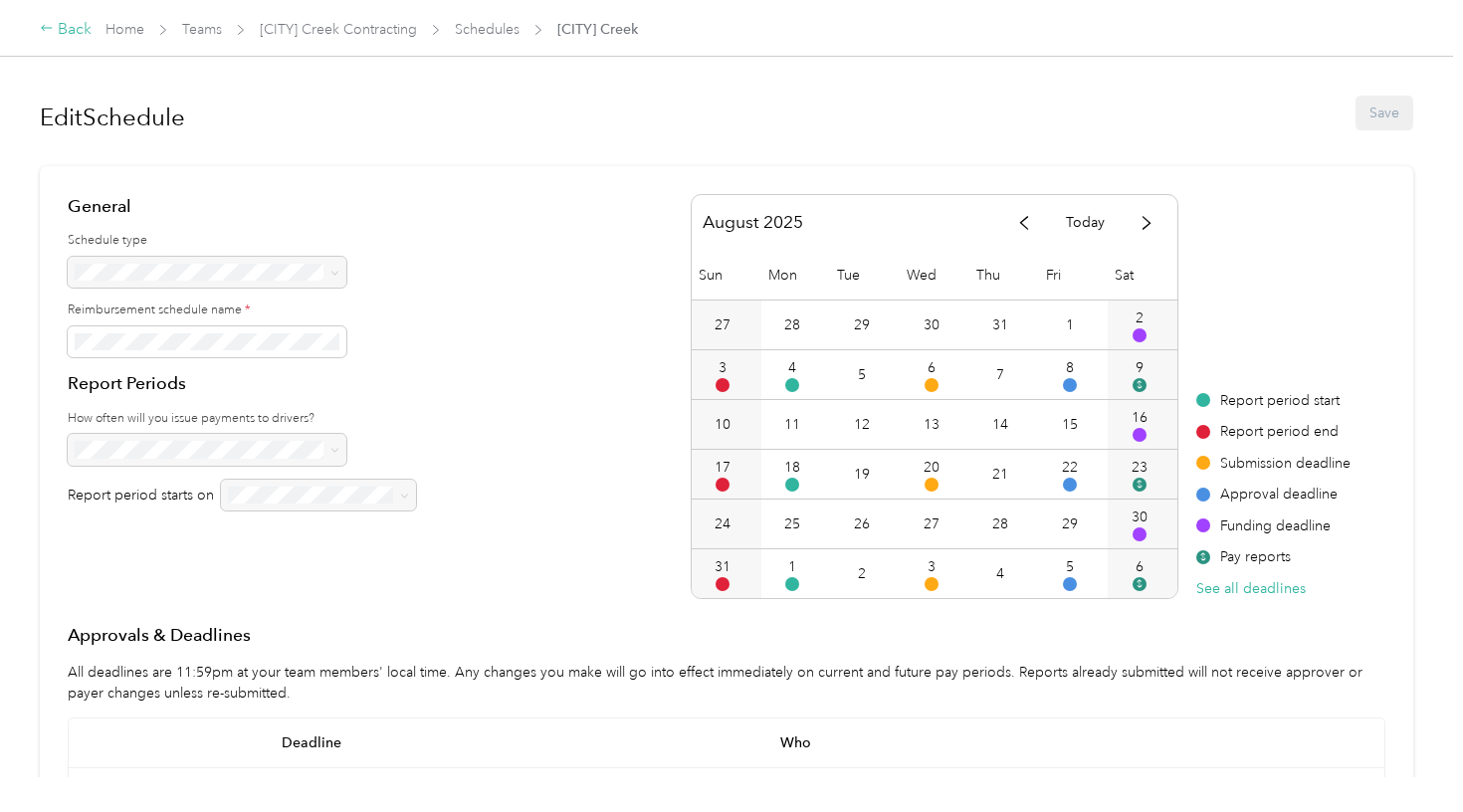 click 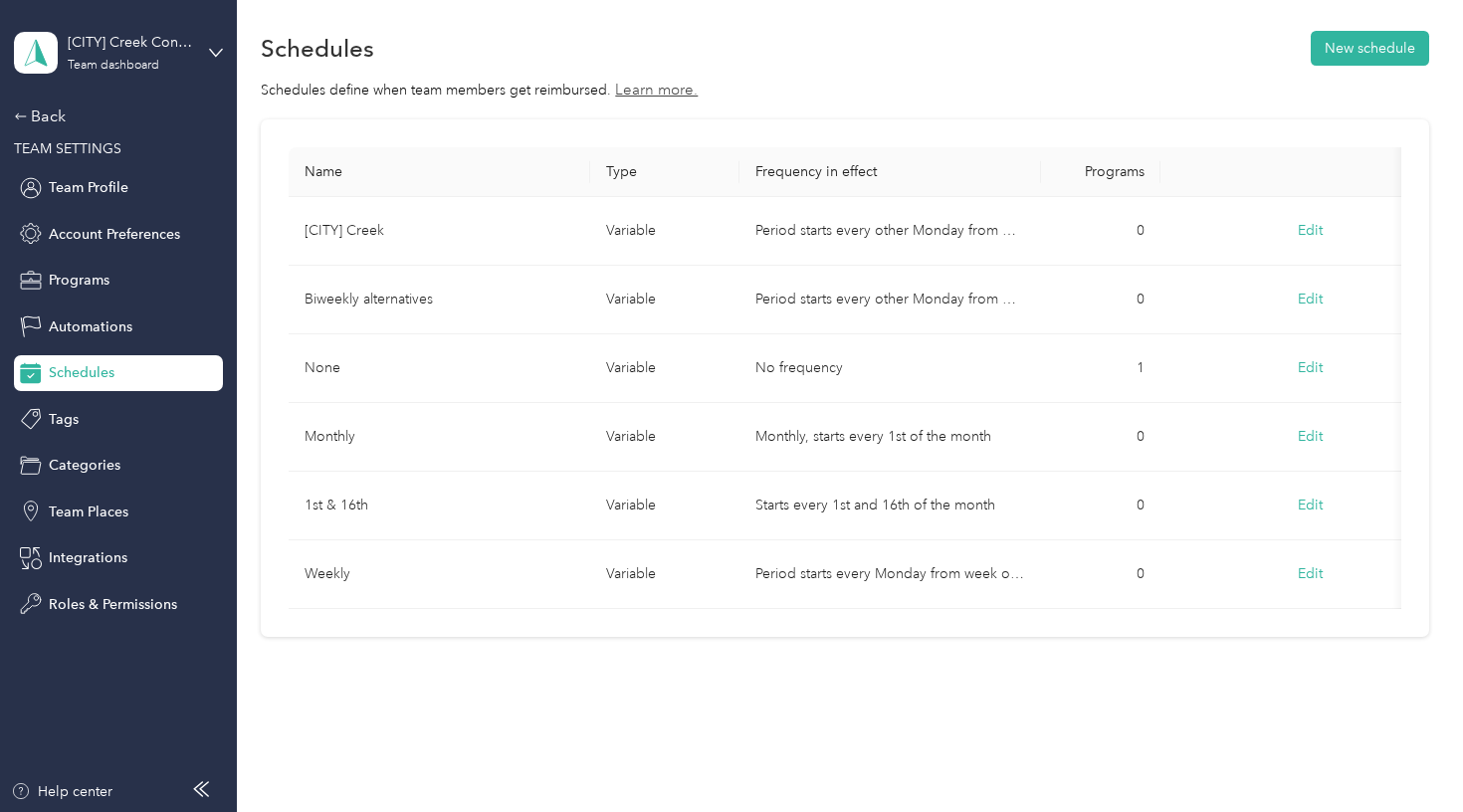 scroll, scrollTop: 59, scrollLeft: 0, axis: vertical 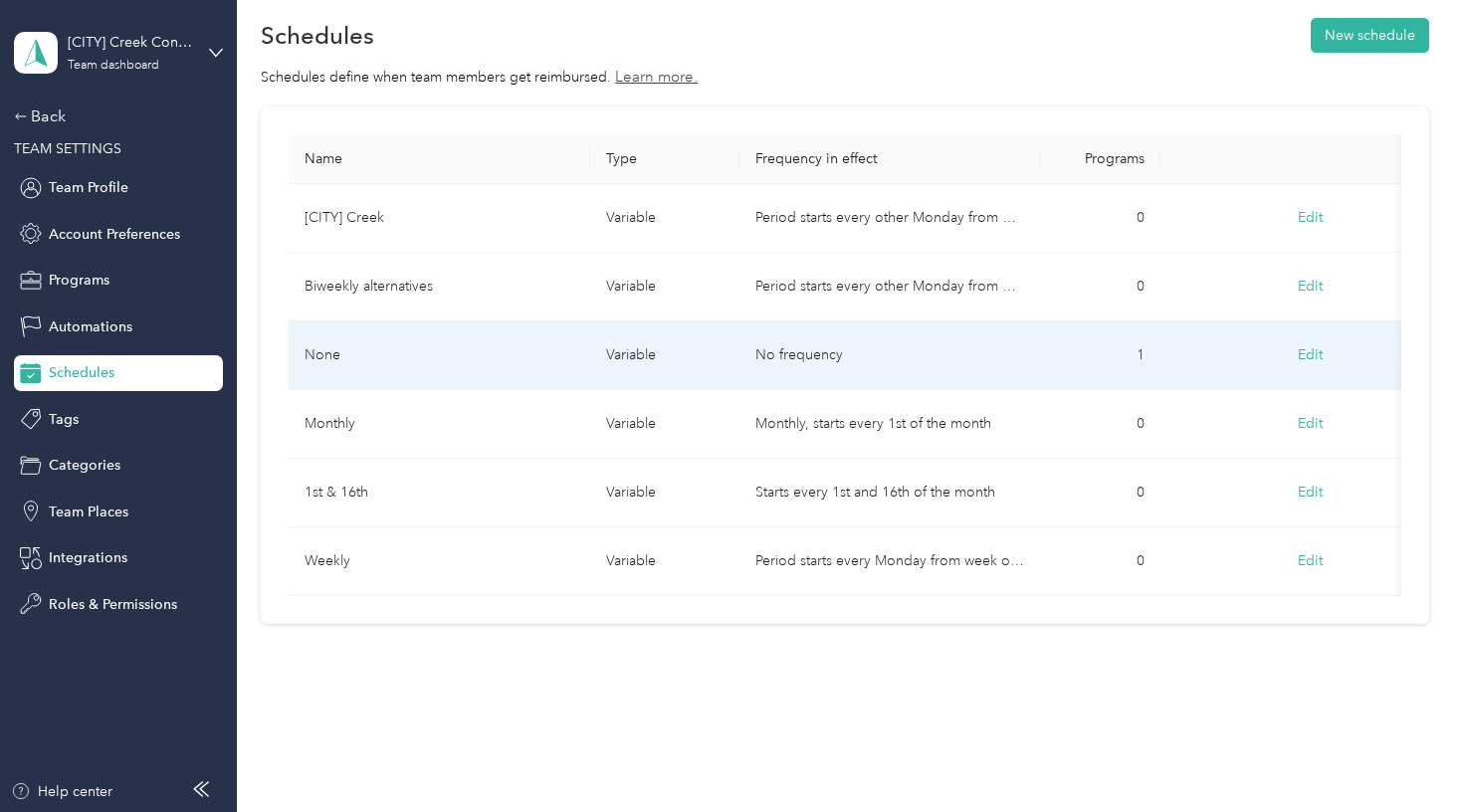 click on "Edit" at bounding box center (1310, 355) 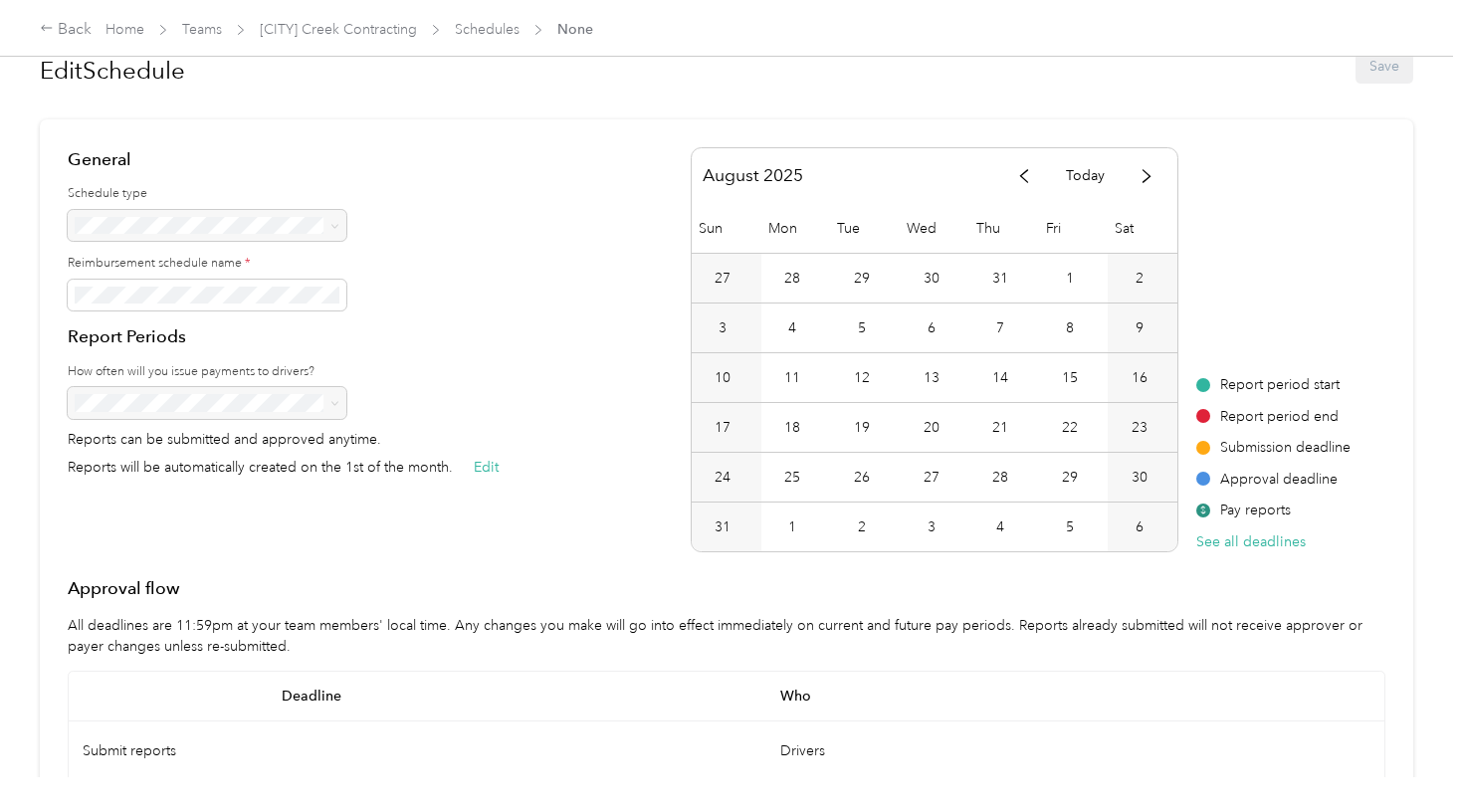 scroll, scrollTop: 51, scrollLeft: 0, axis: vertical 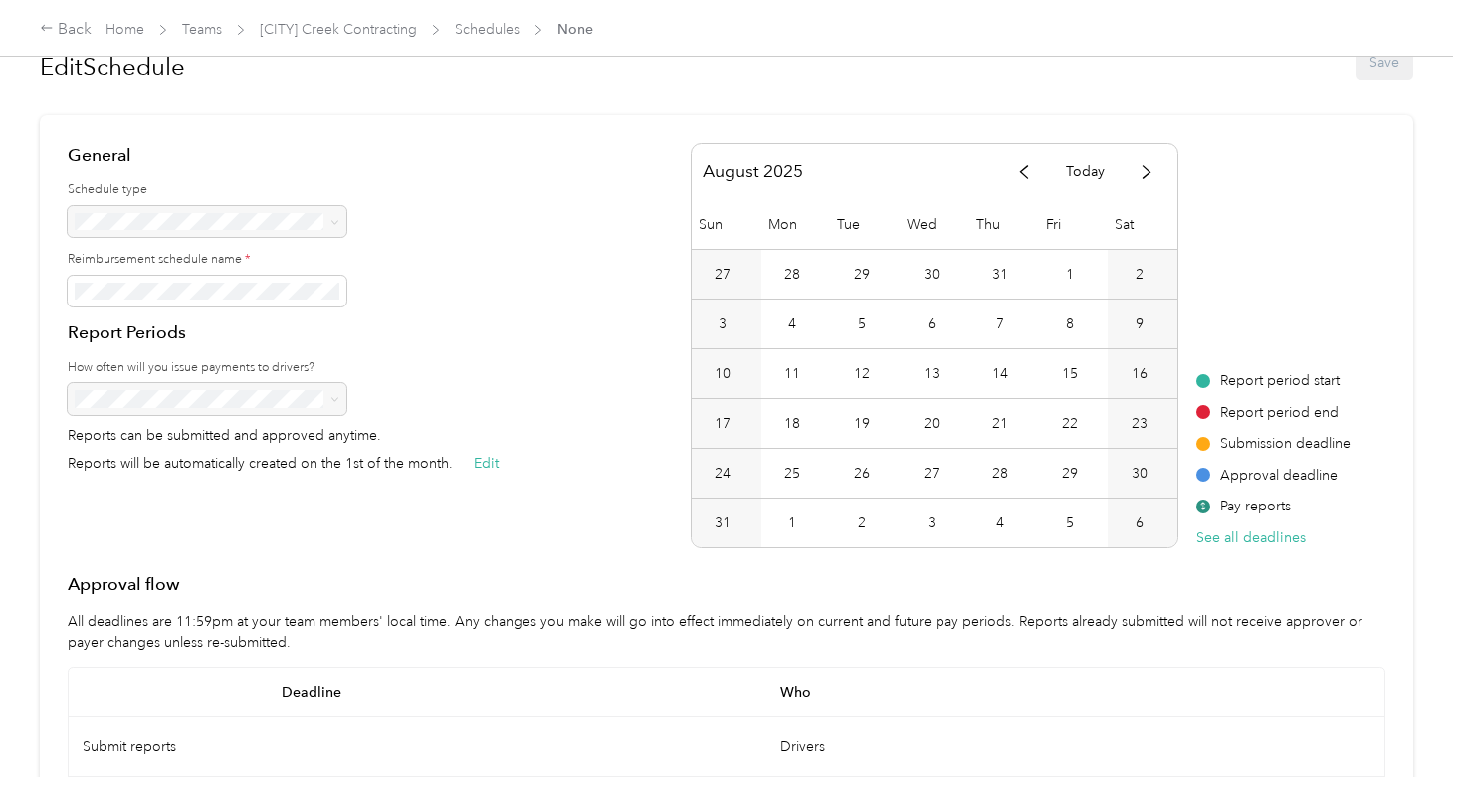 click at bounding box center (283, 222) 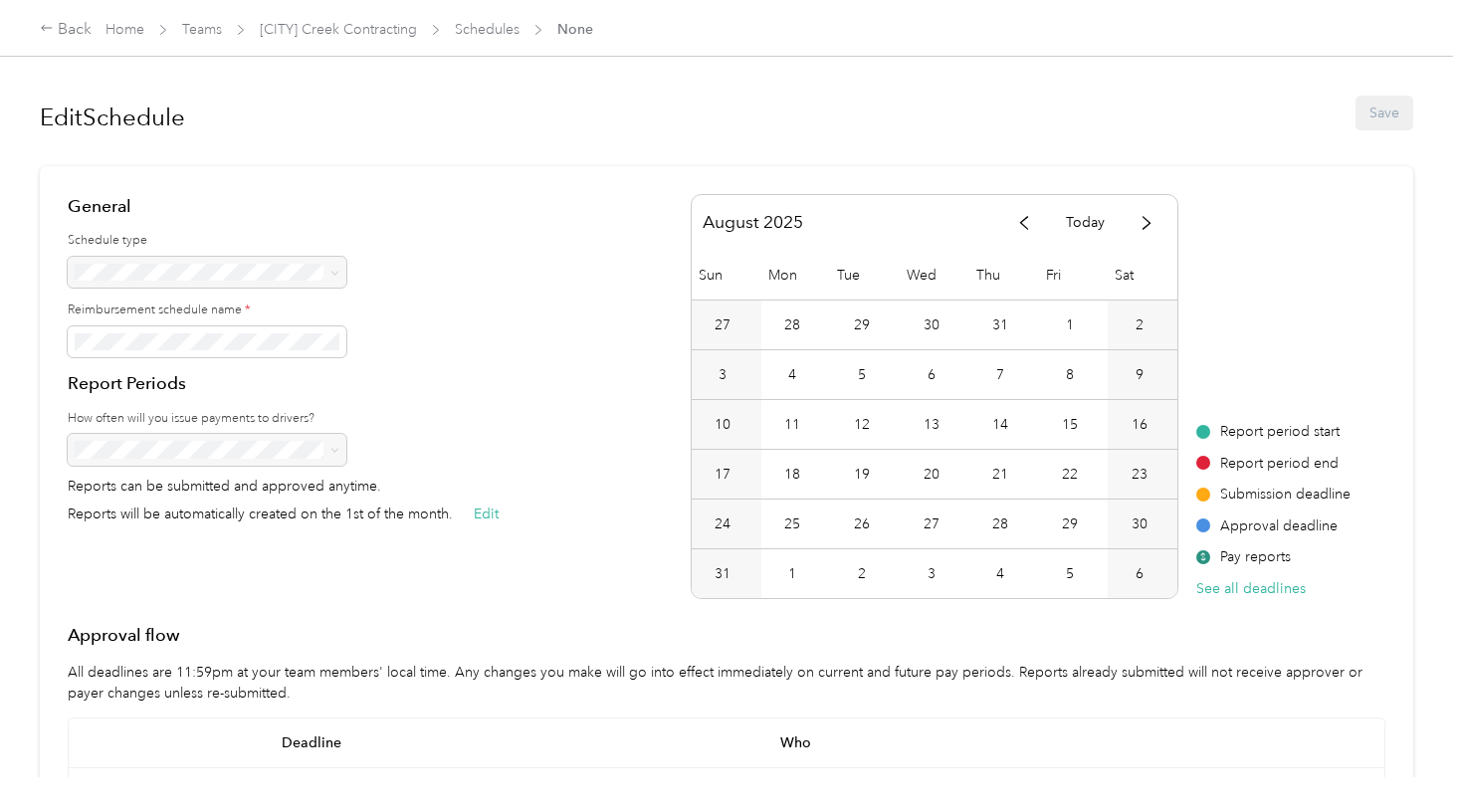 scroll, scrollTop: 0, scrollLeft: 0, axis: both 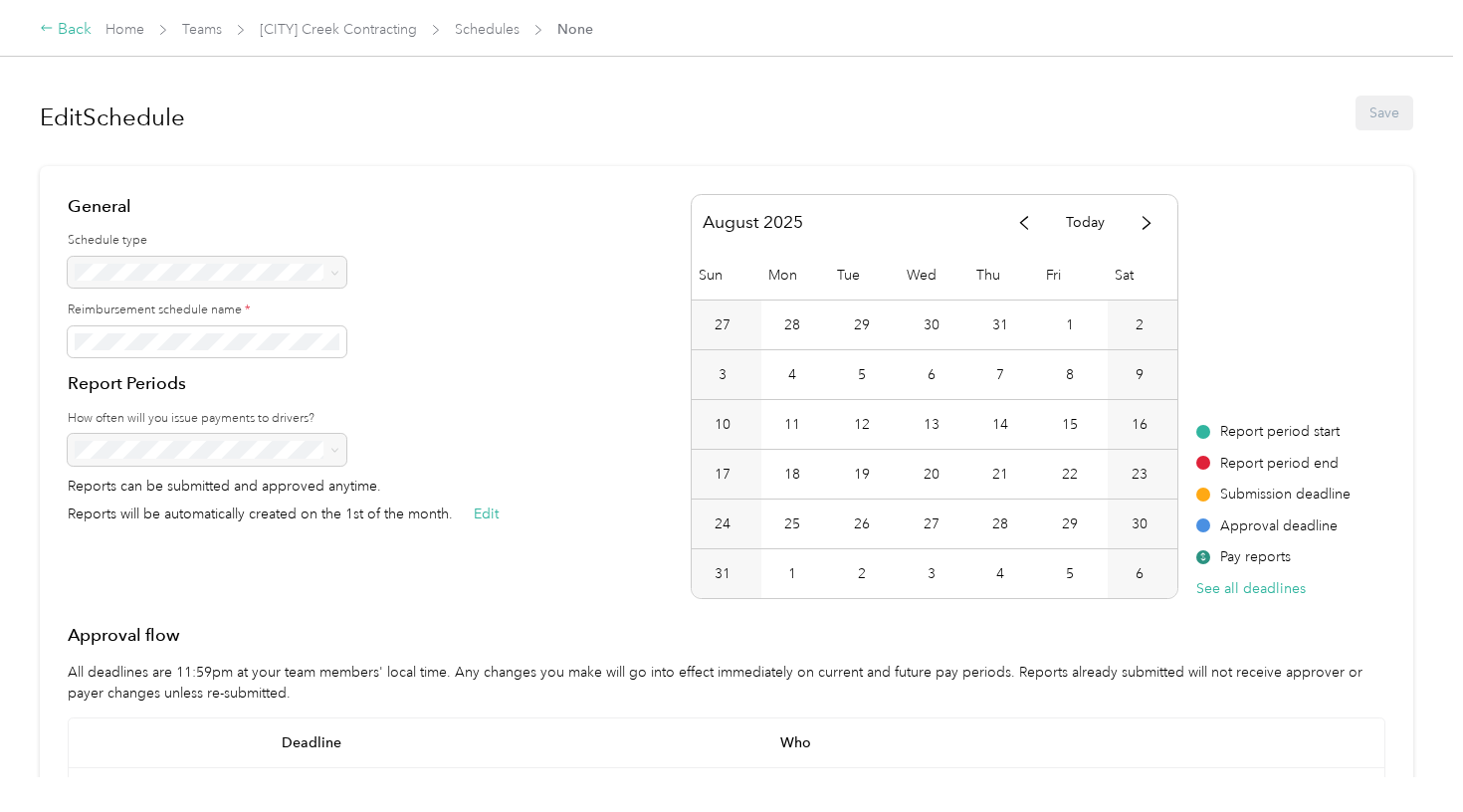 click on "Back" at bounding box center [66, 30] 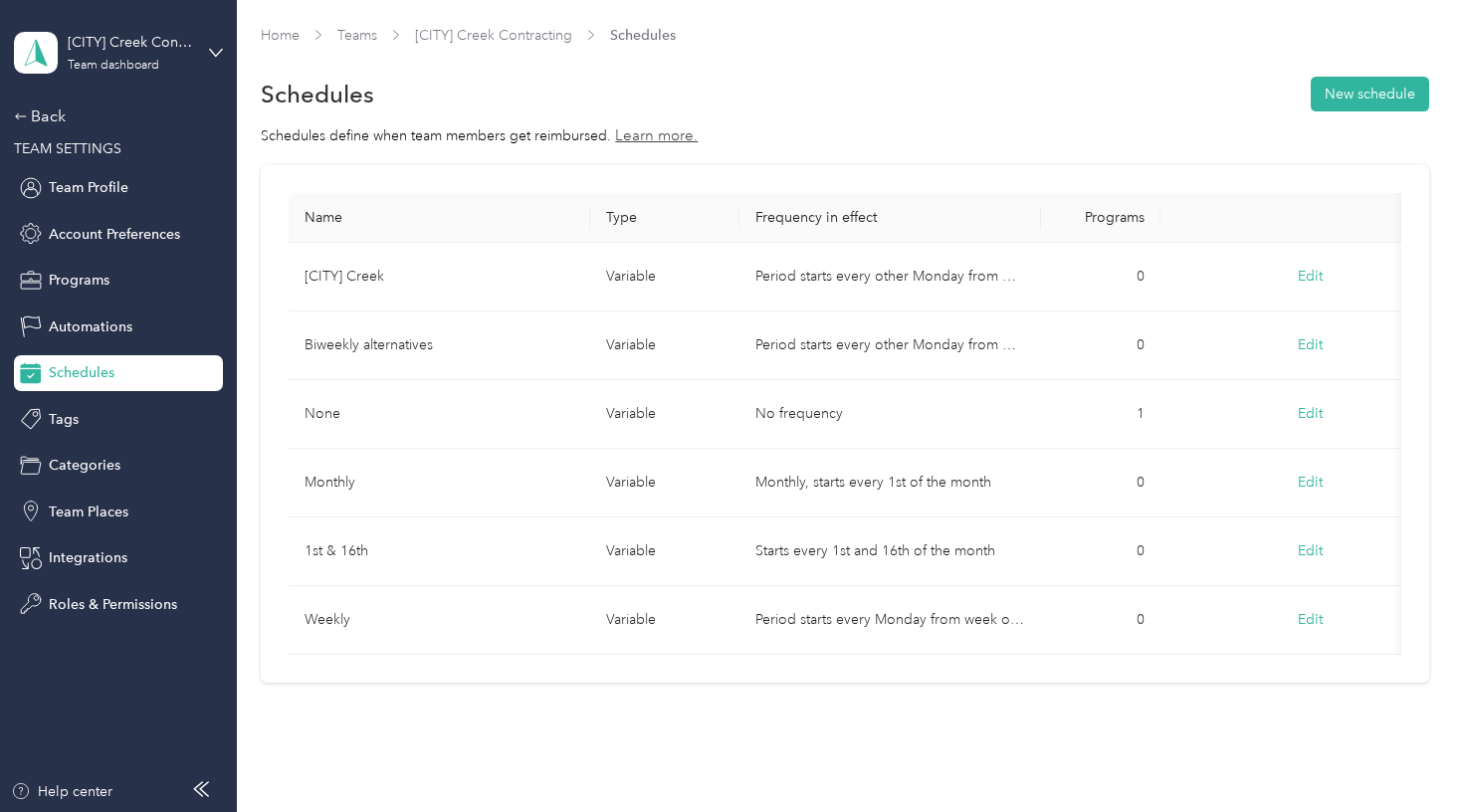 scroll, scrollTop: 0, scrollLeft: 0, axis: both 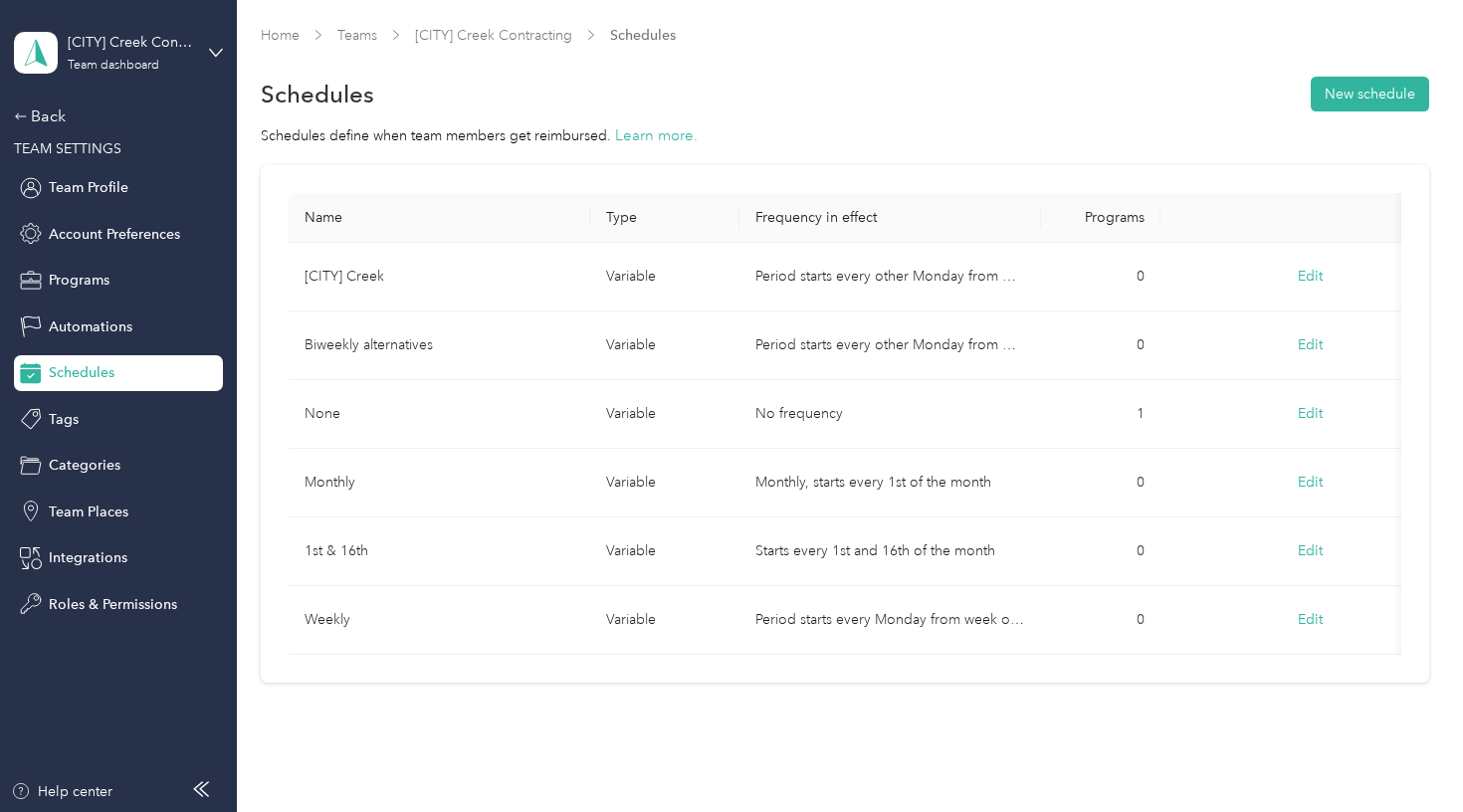 click on "Learn more." at bounding box center [656, 135] 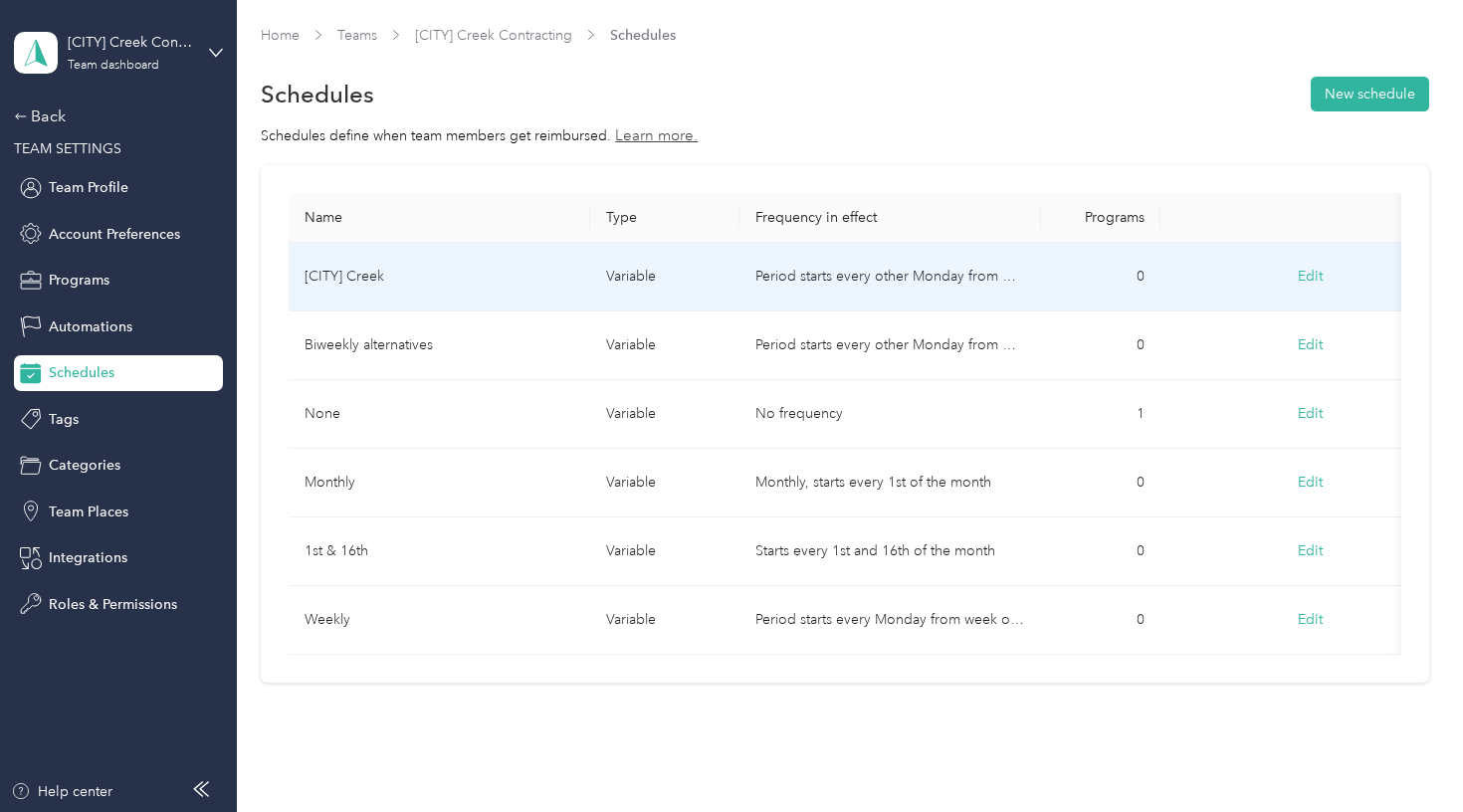 click on "Edit" at bounding box center (1310, 277) 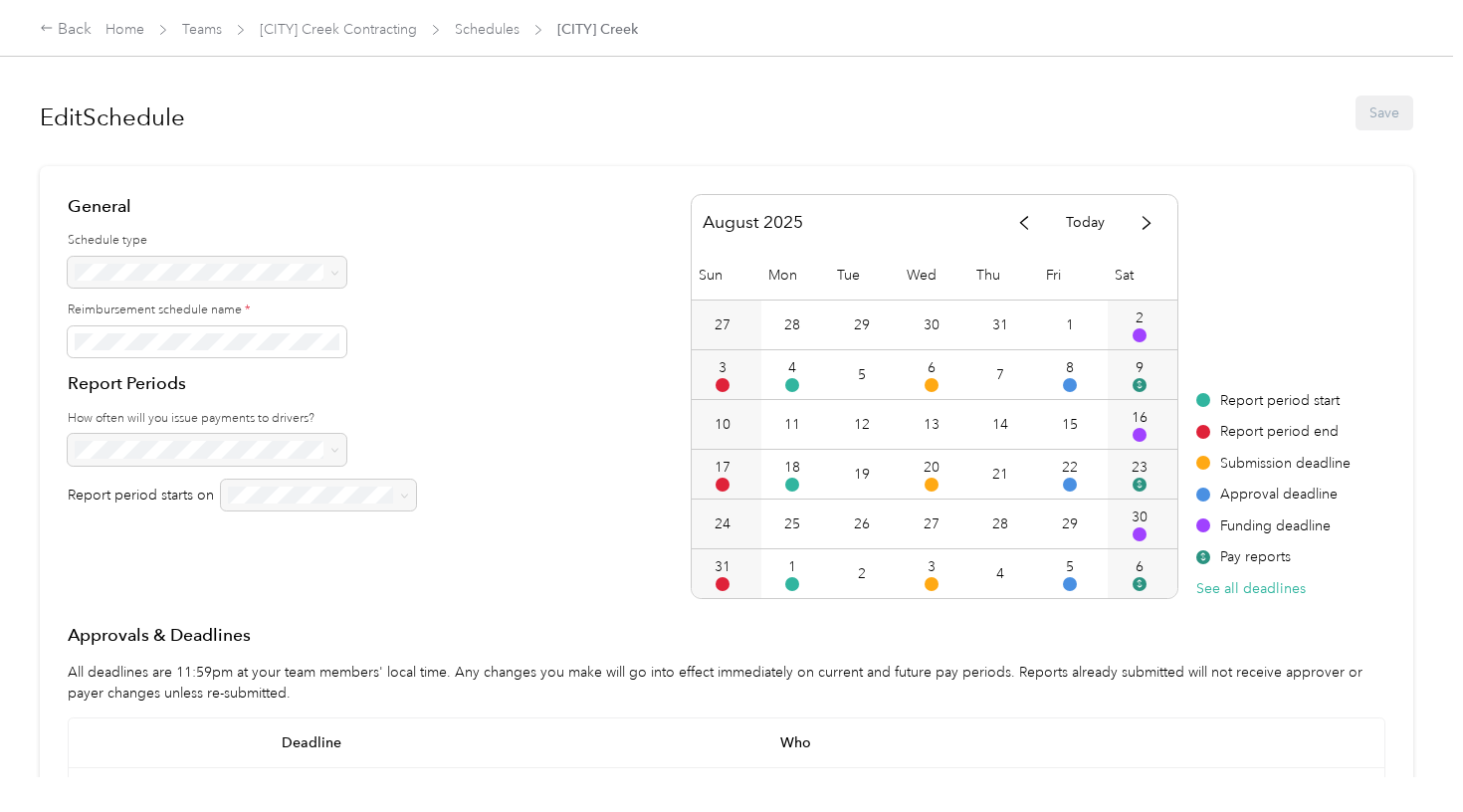 click on "Edit  Schedule Save General Schedule type   Reimbursement schedule name   * Report Periods How often will you issue payments to drivers?   Report period starts on  August 2025 Today Sun Mon Tue Wed Thu Fri Sat 27 28 29 30 31 1 2 3 4 5 6 7 8 9 $ 10 11 12 13 14 15 16 17 18 19 20 21 22 23 $ 24 25 26 27 28 29 30 31 1 2 3 4 5 6 $  Report period start  Report period end  Submission deadline  Approval deadline  Funding deadline $  Pay reports See all deadlines  Report period start  Report period end  Submission deadline  Approval deadline  Funding deadline $  Pay reports See all deadlines Approvals & Deadlines All deadlines are 11:59pm at your team members' local time. Any changes you make will go into effect immediately on current and future pay periods. Reports already submitted will not receive approver or payer changes unless re-submitted. Deadline Who Submit reports days  after report period ends Drivers Approve reports days  after reports are submitted john.maplecreekcontracting@[example.com] Edit Fund account 7" at bounding box center (727, 388) 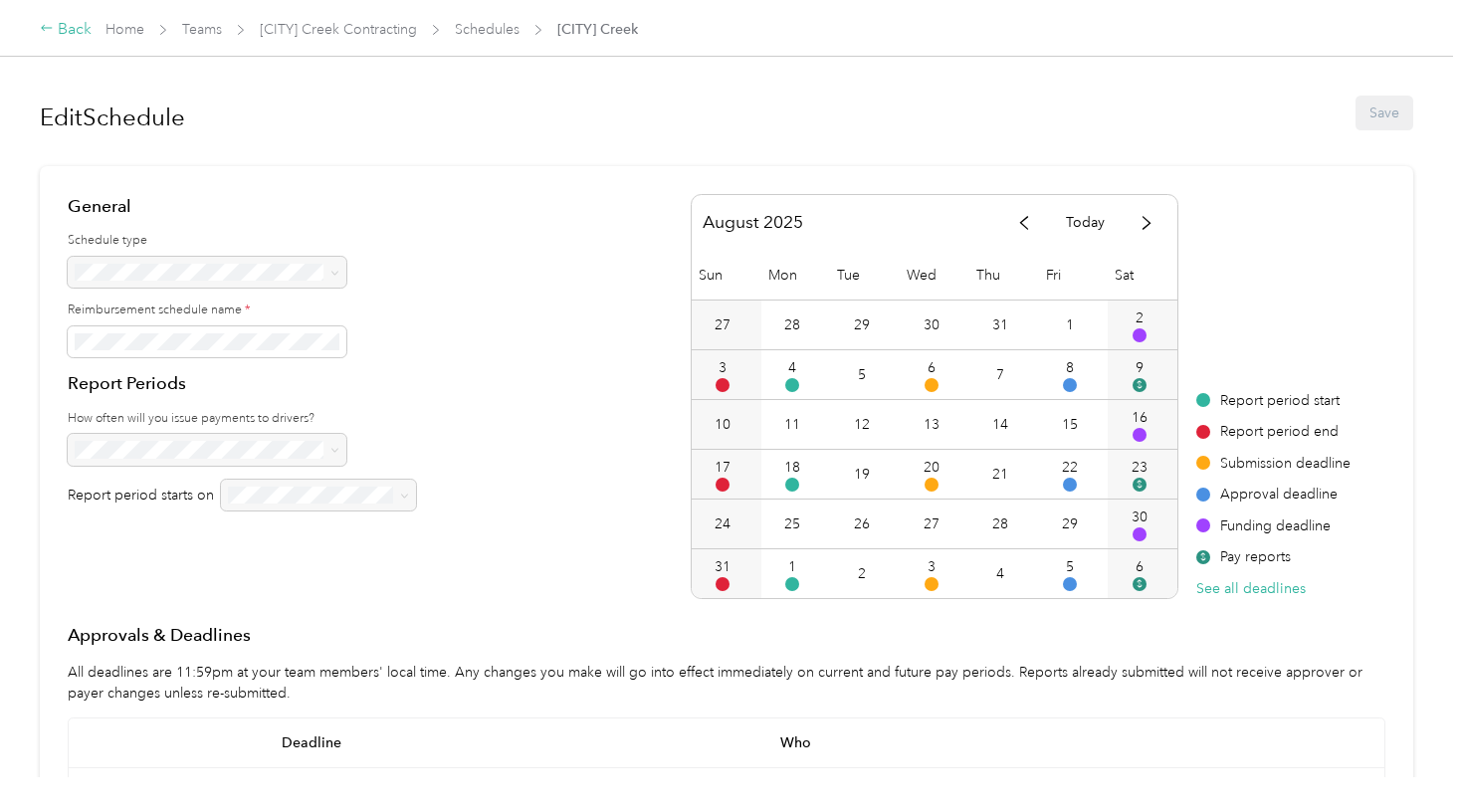 click on "Back" at bounding box center [66, 30] 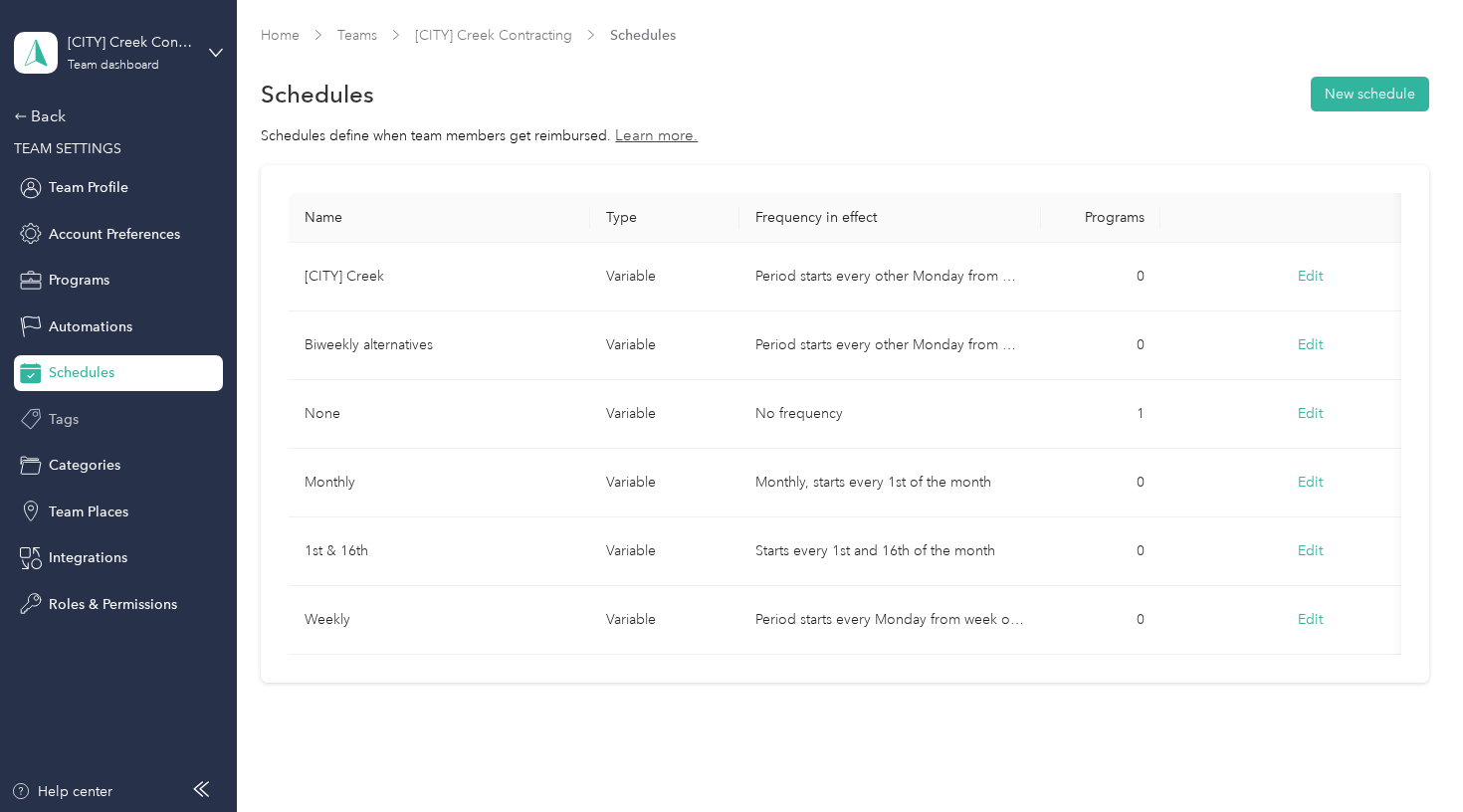 click on "Tags" at bounding box center (118, 419) 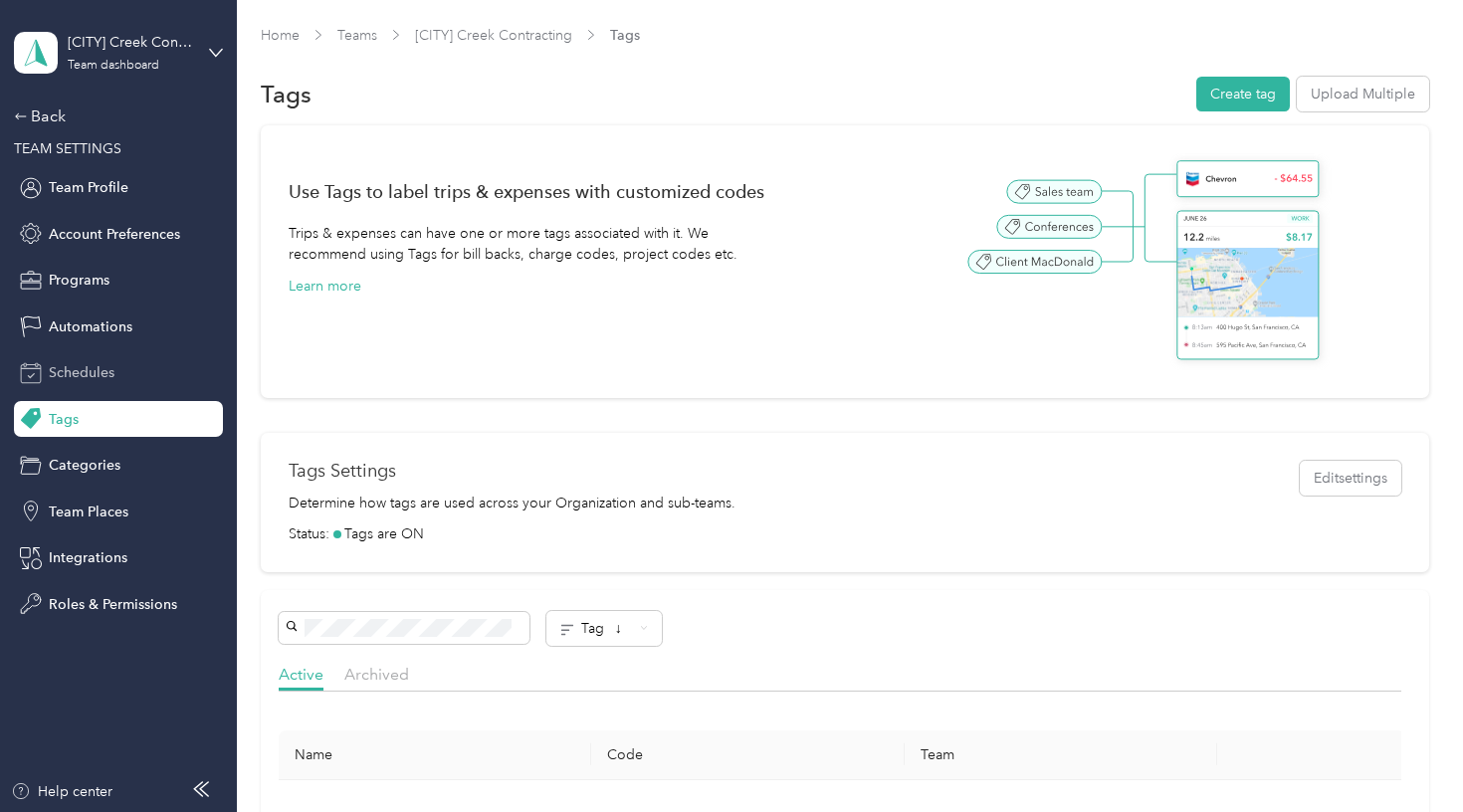 click on "Schedules" at bounding box center (82, 372) 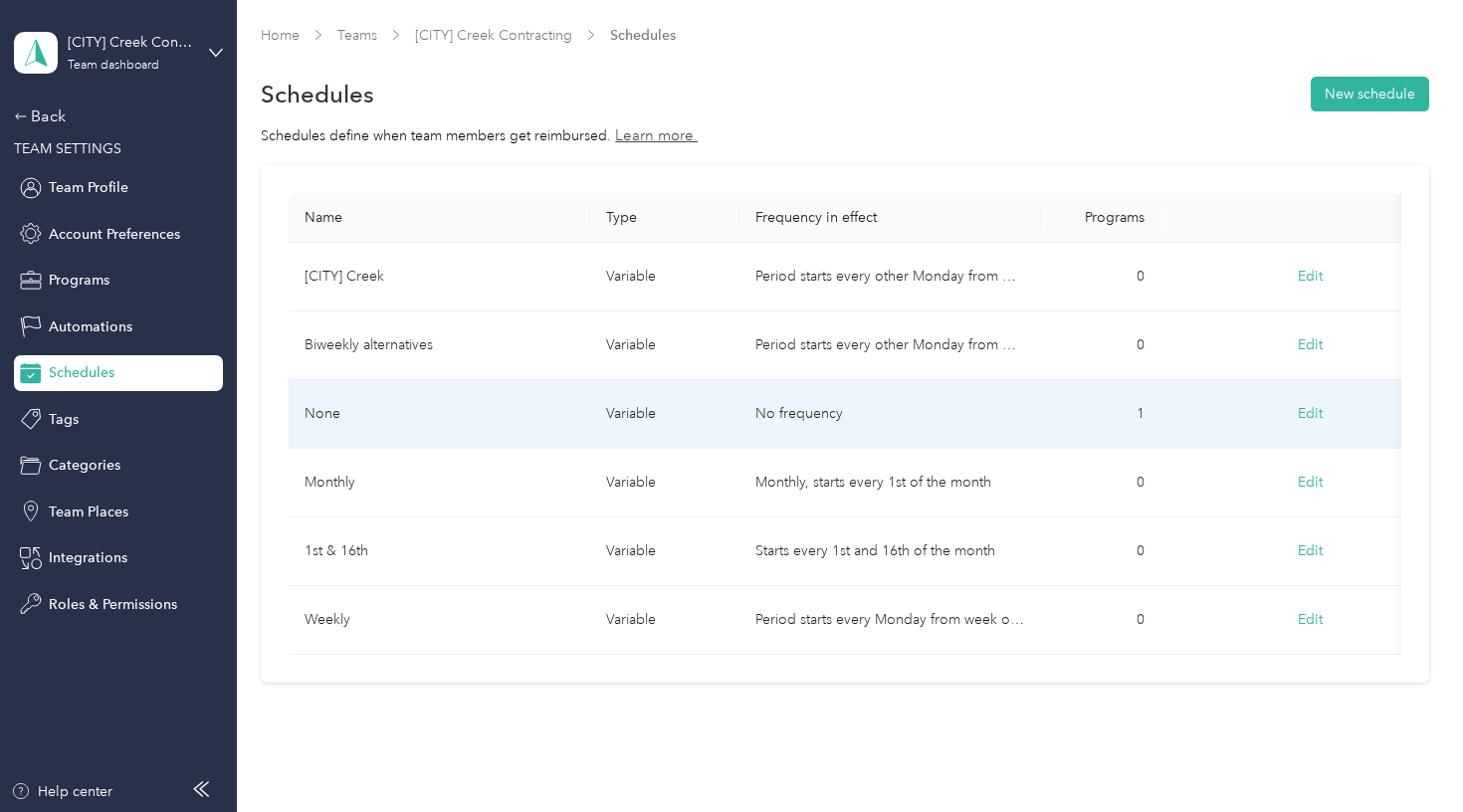 click on "No frequency" at bounding box center [890, 414] 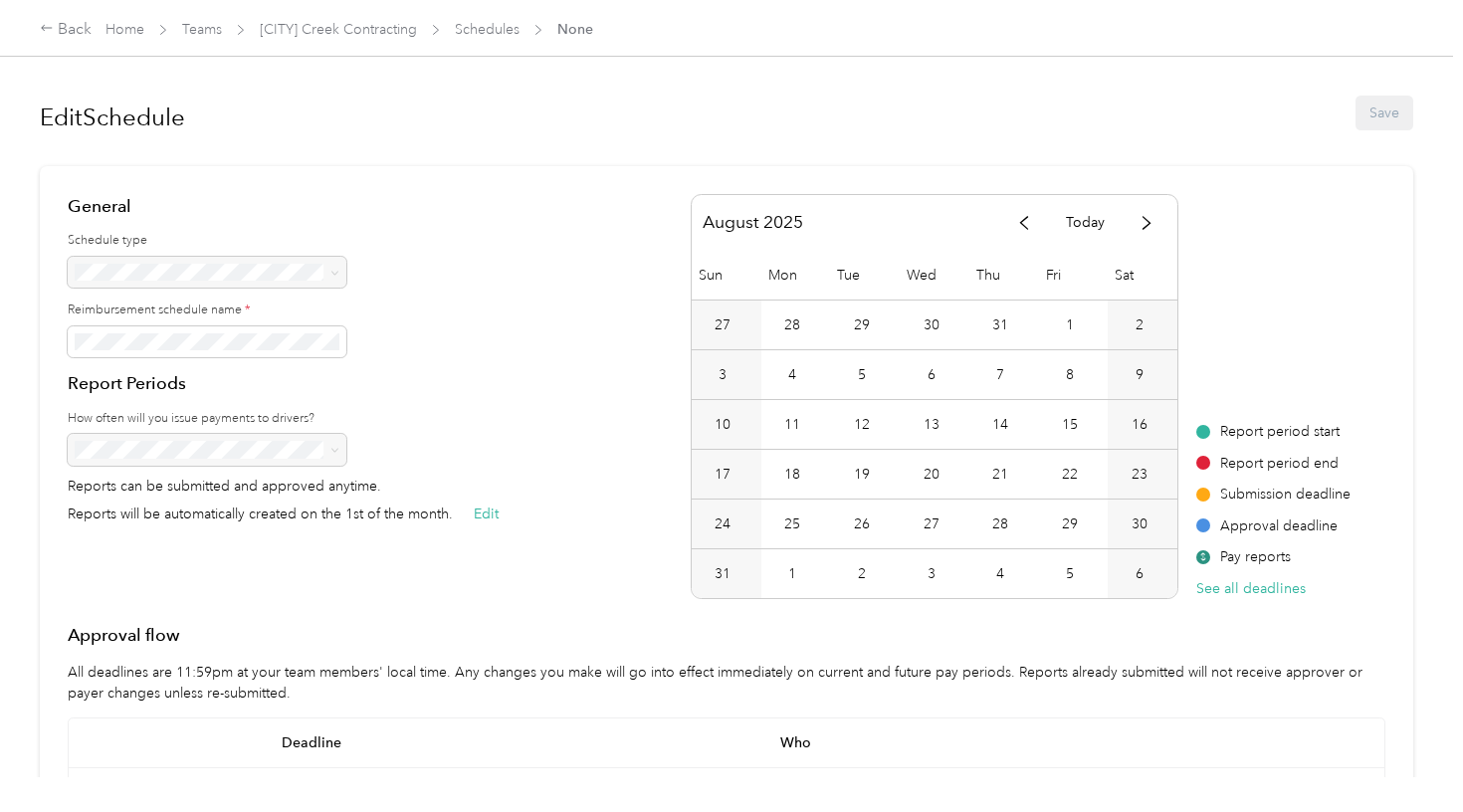 scroll, scrollTop: 0, scrollLeft: 0, axis: both 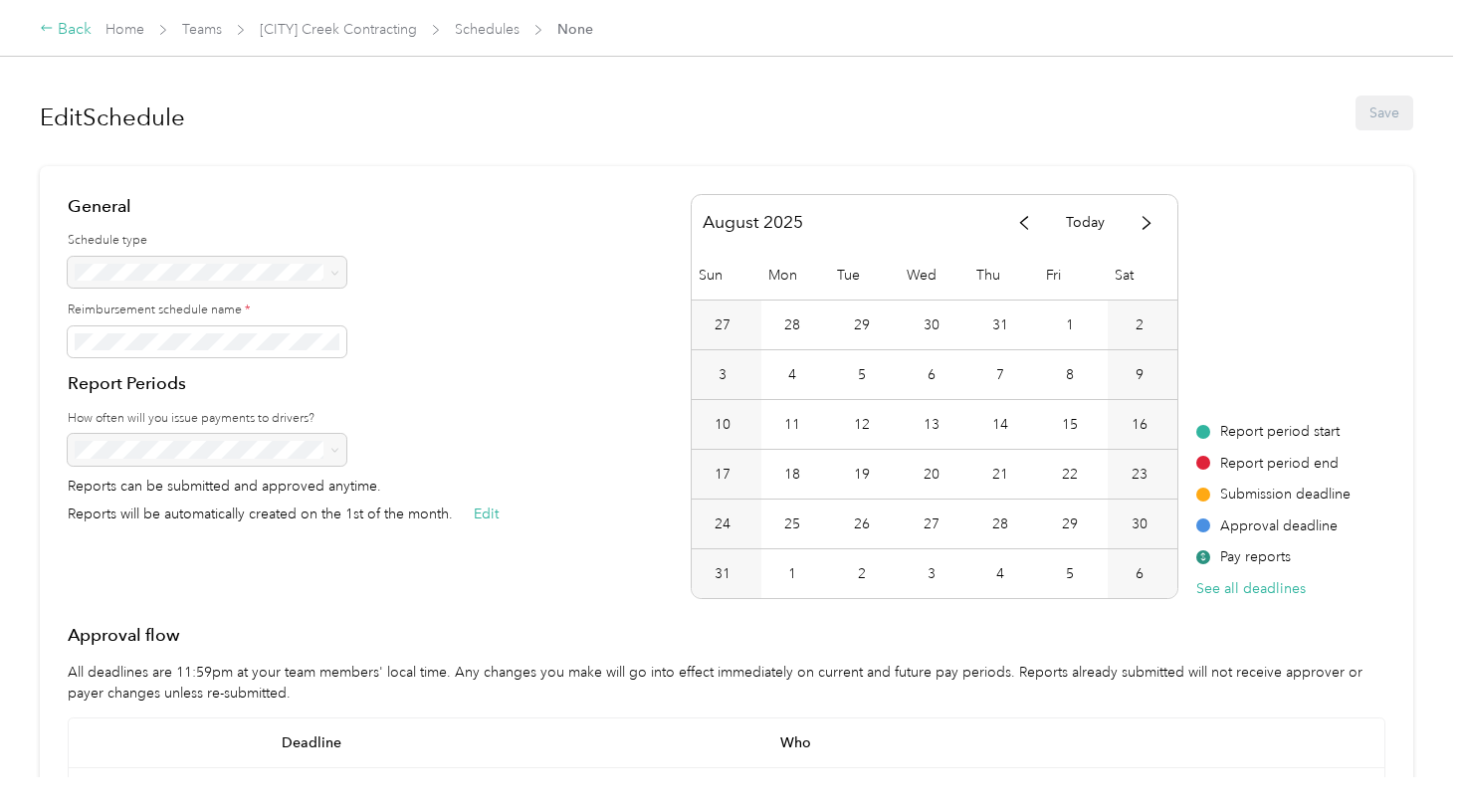 click on "Back" at bounding box center (66, 30) 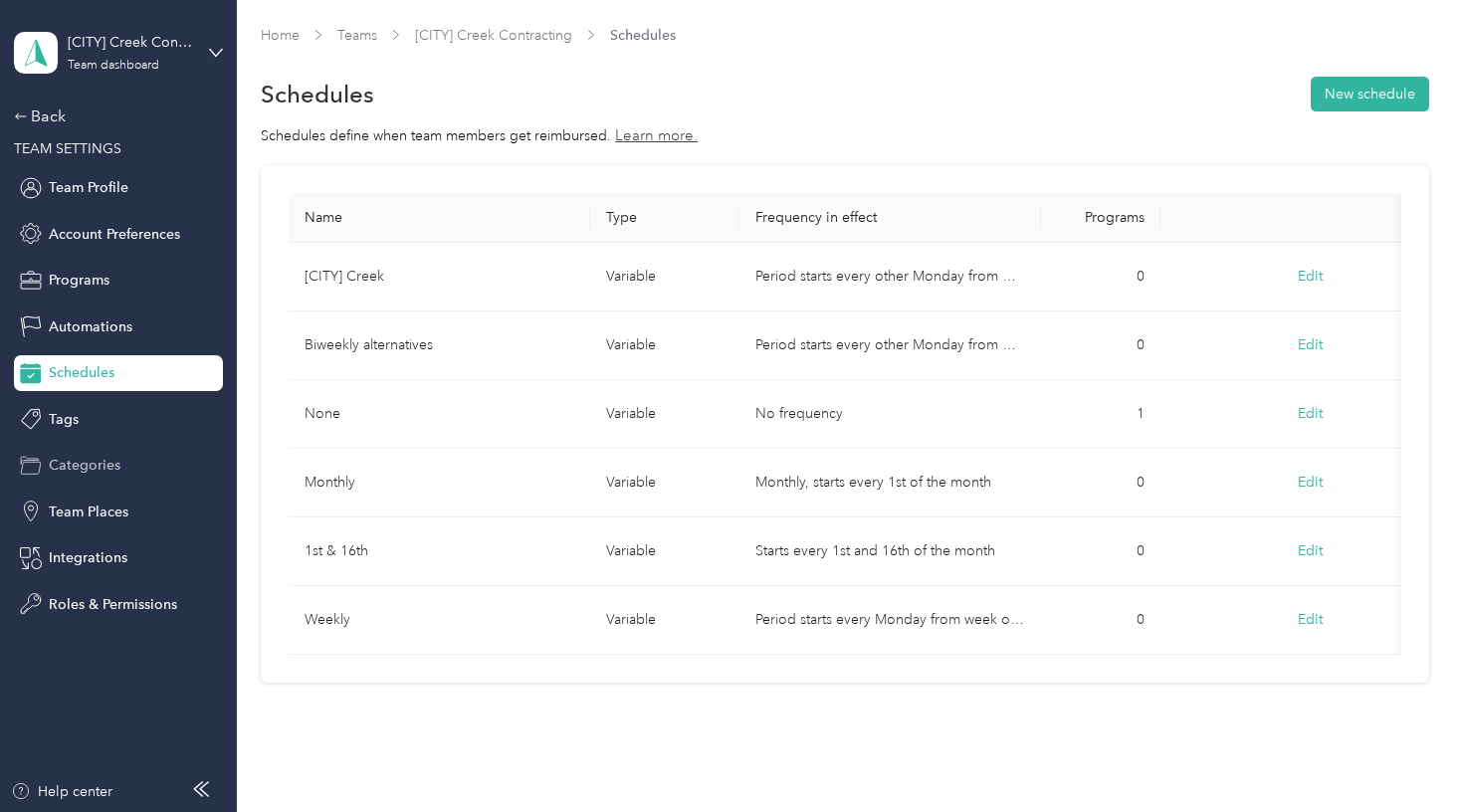 click on "Categories" at bounding box center [85, 465] 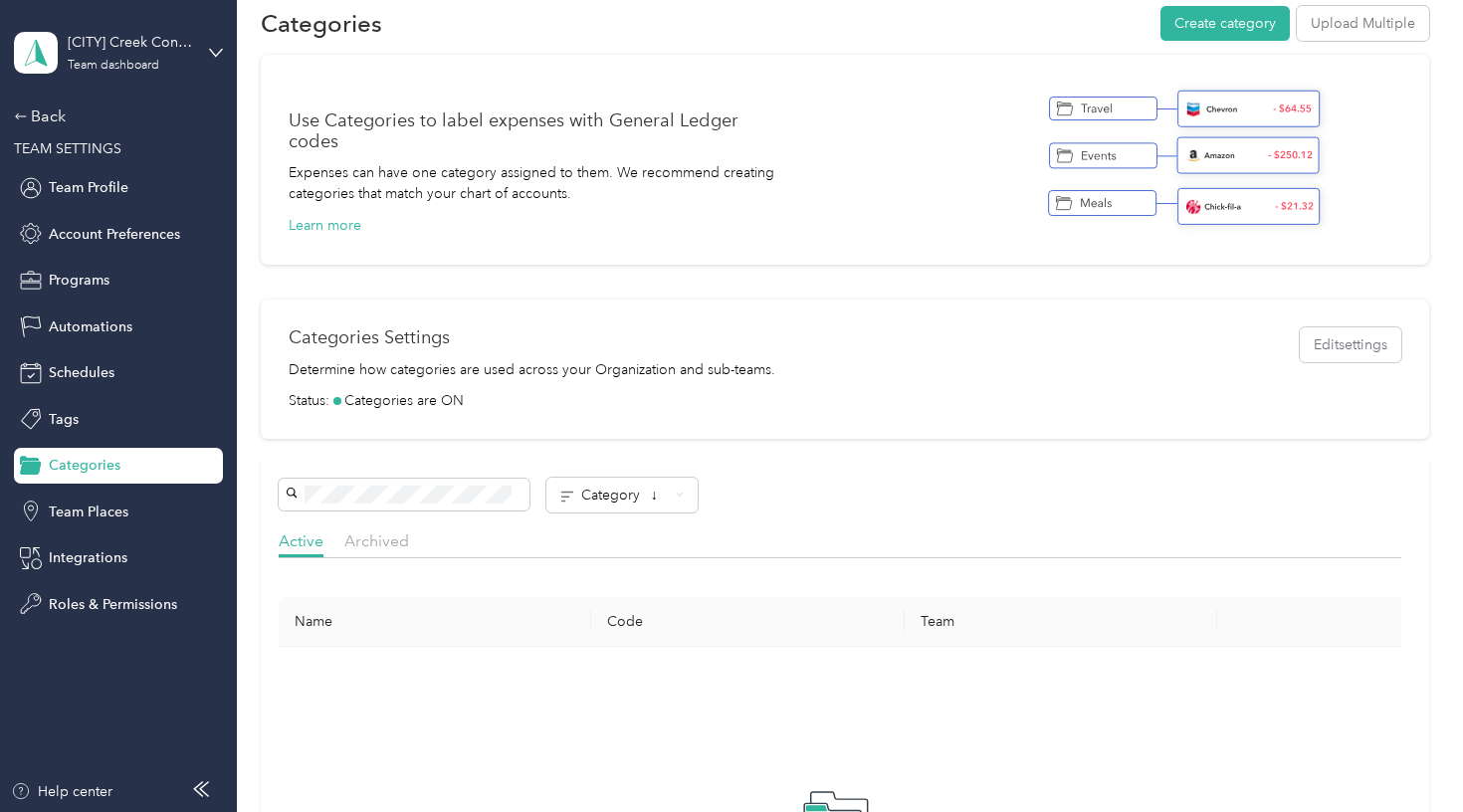 scroll, scrollTop: 104, scrollLeft: 0, axis: vertical 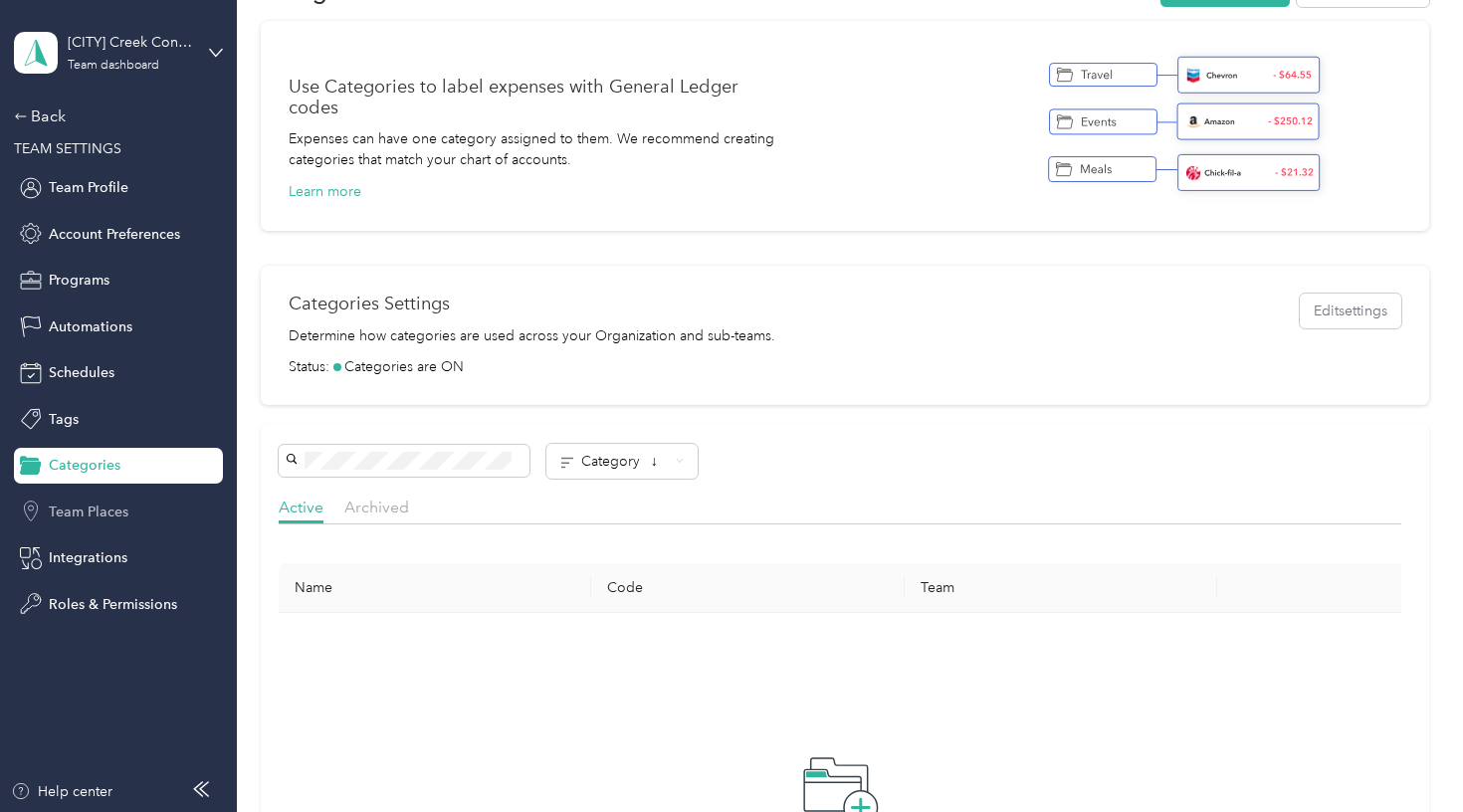 click on "Team Places" at bounding box center [89, 511] 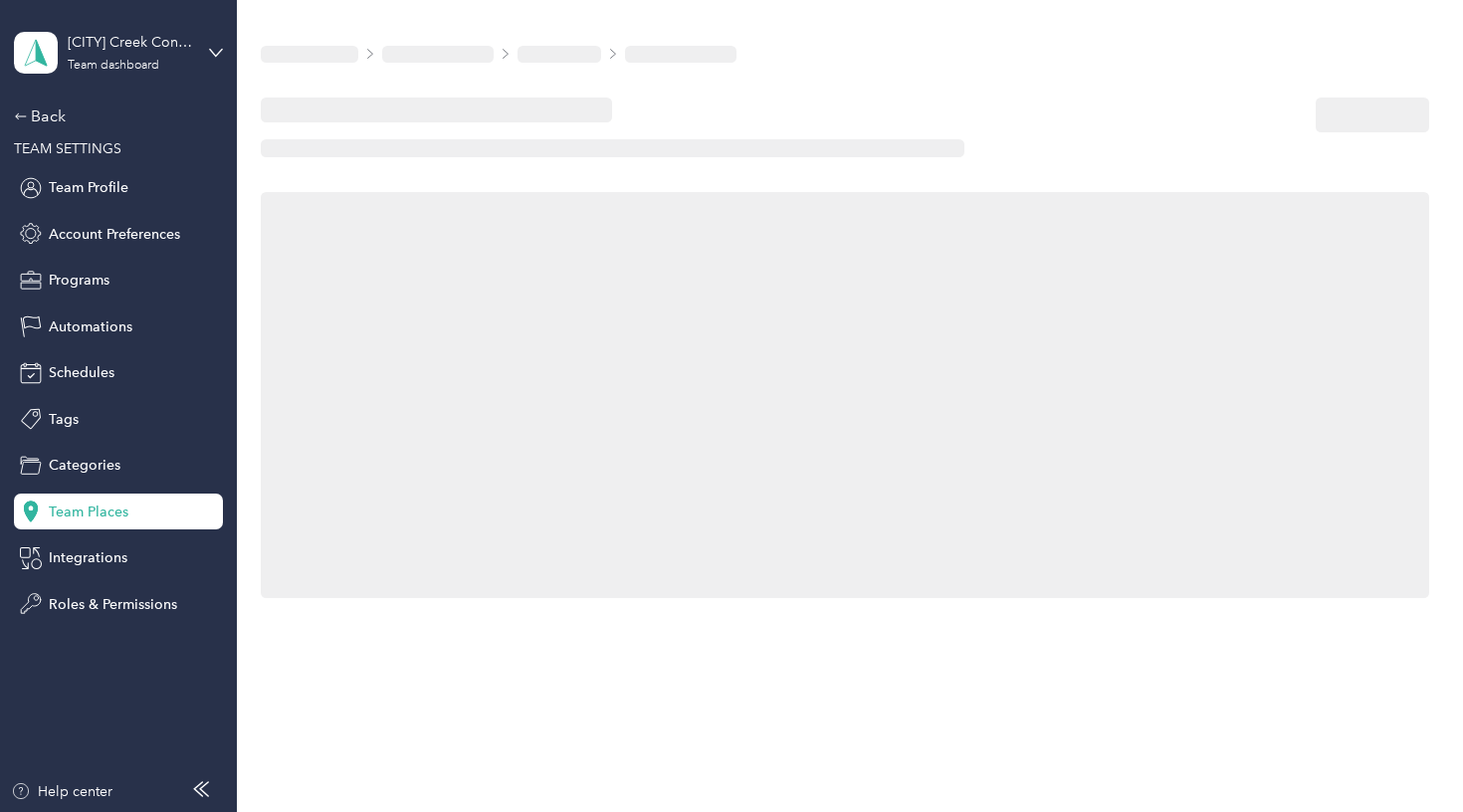 scroll, scrollTop: 0, scrollLeft: 0, axis: both 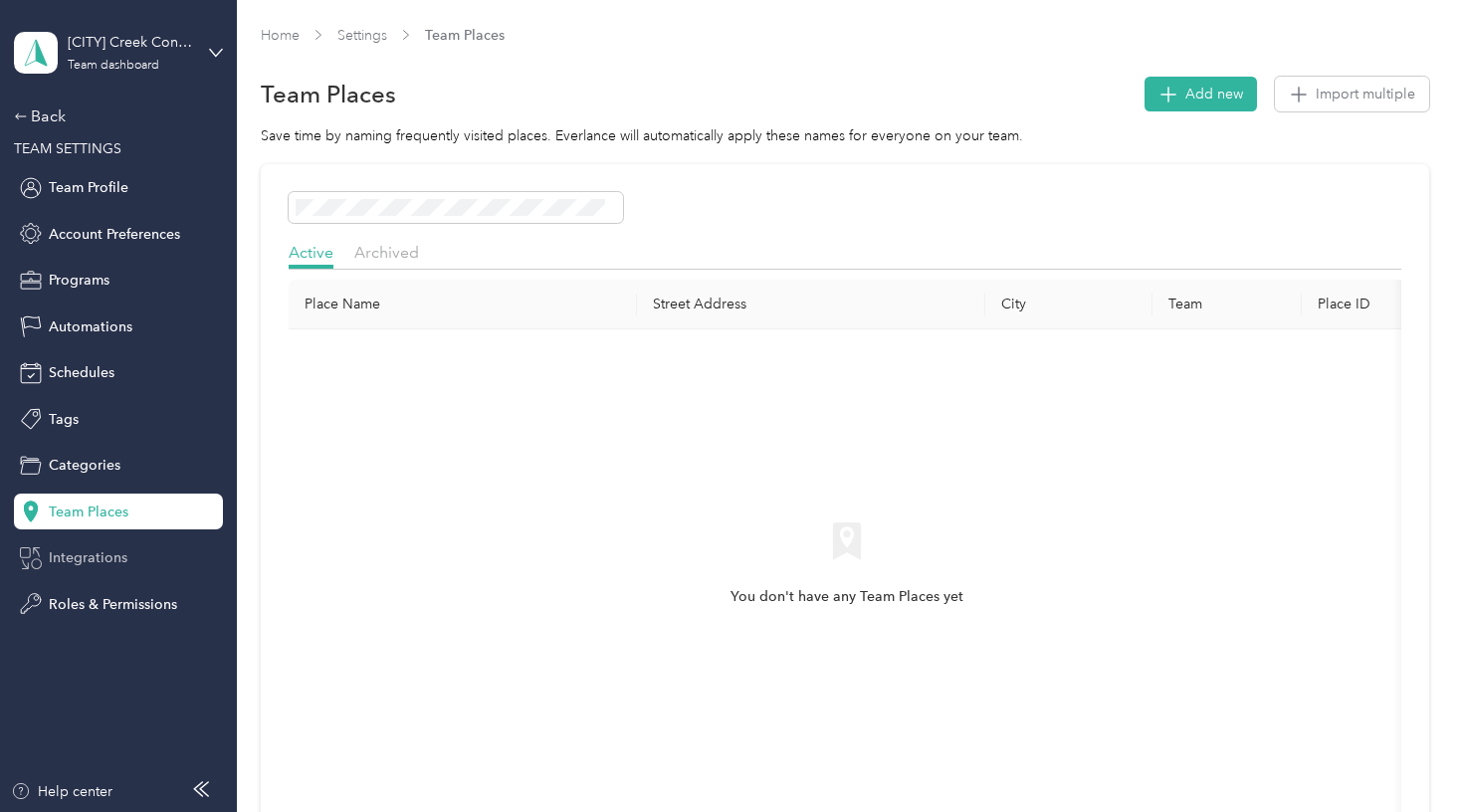 click on "Integrations" at bounding box center [88, 557] 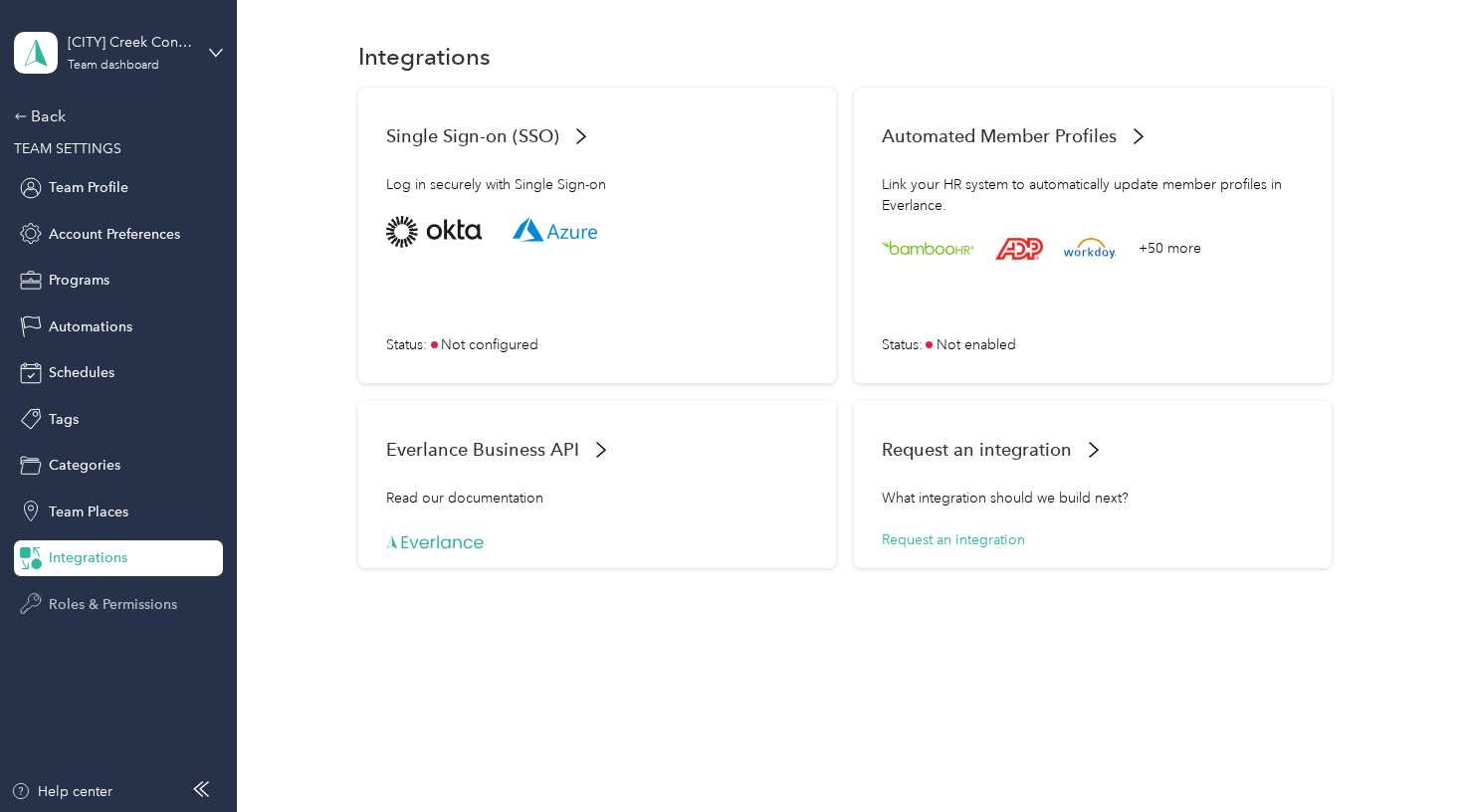 click on "Roles & Permissions" at bounding box center (112, 604) 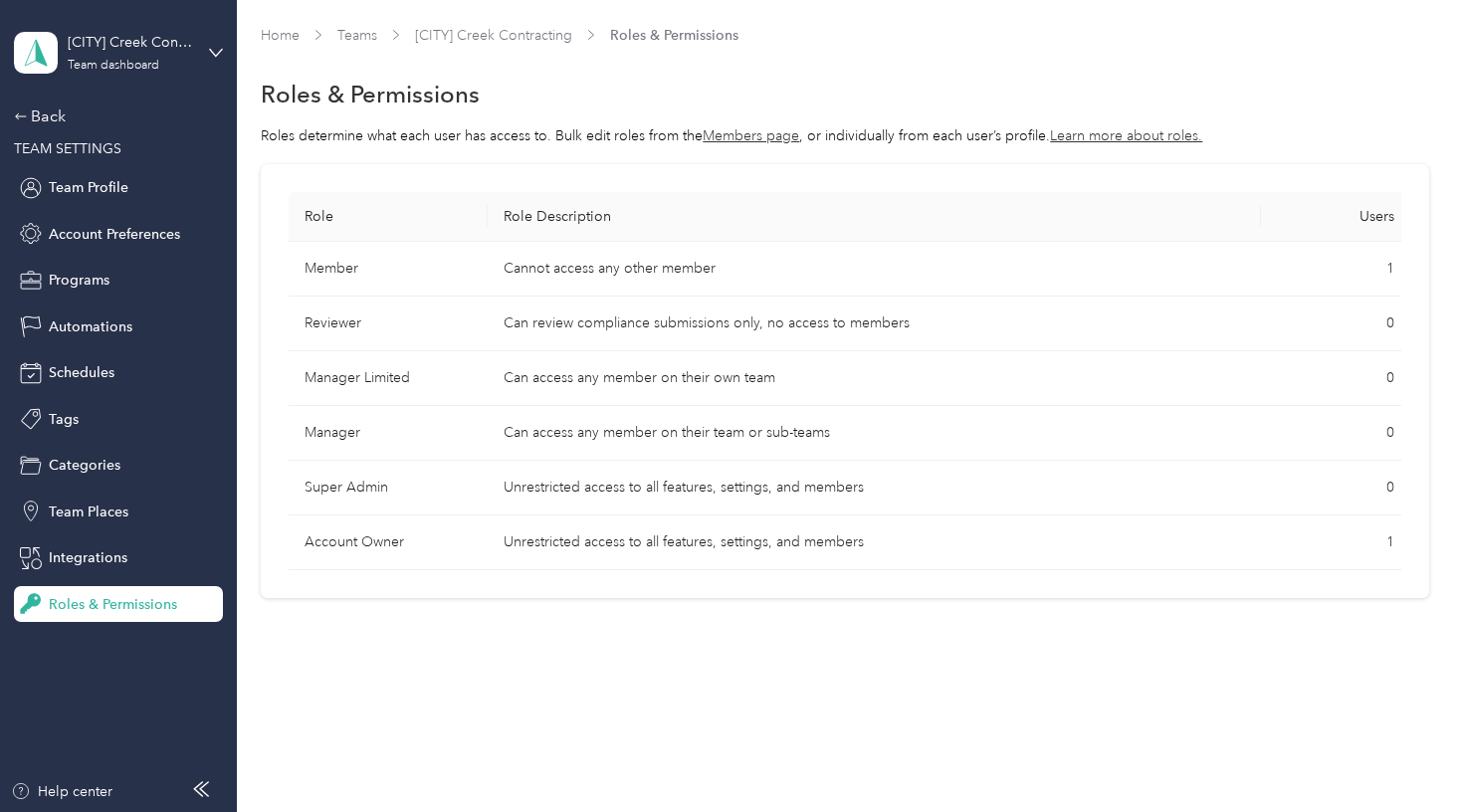 click on "Member" at bounding box center [388, 269] 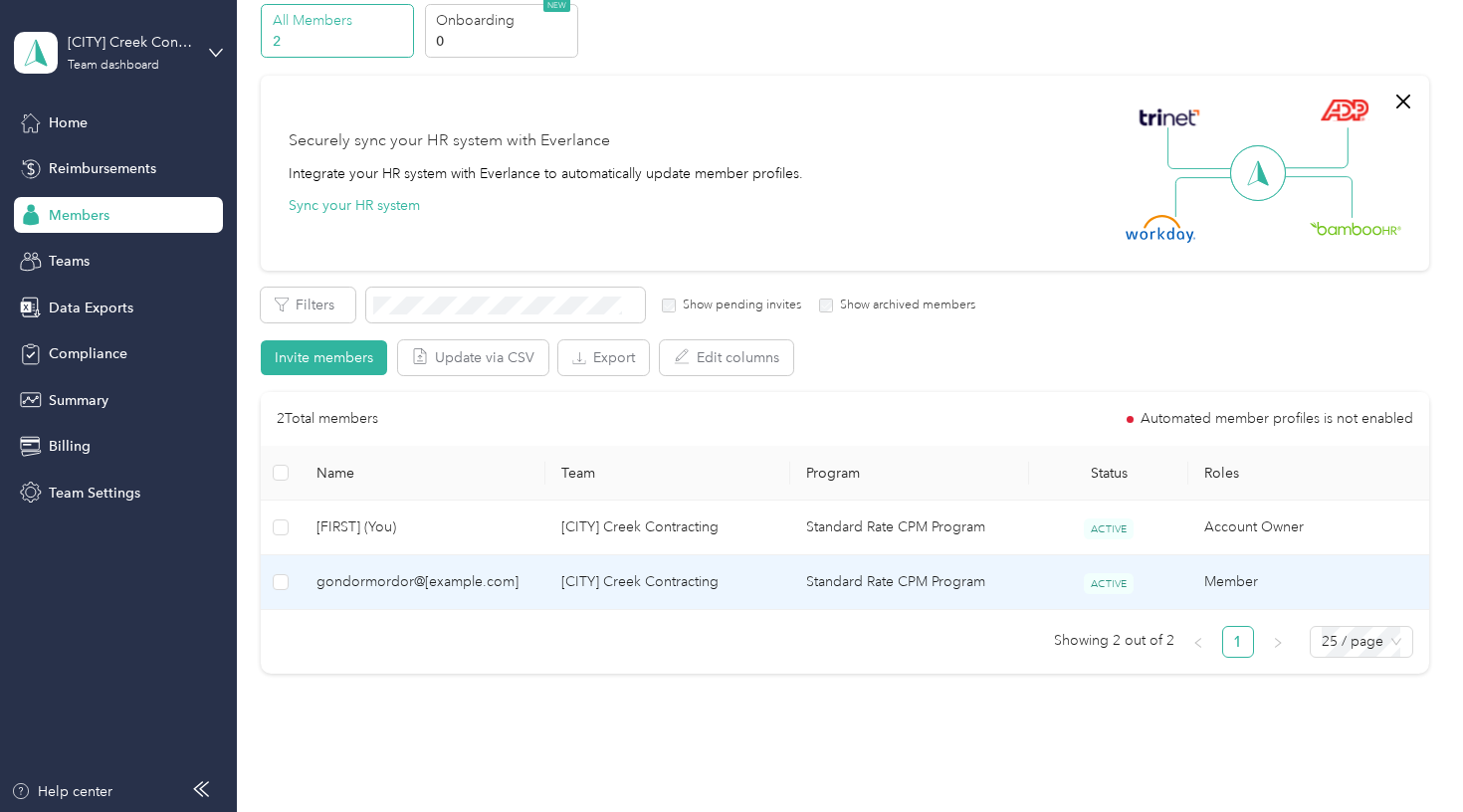 scroll, scrollTop: 99, scrollLeft: 0, axis: vertical 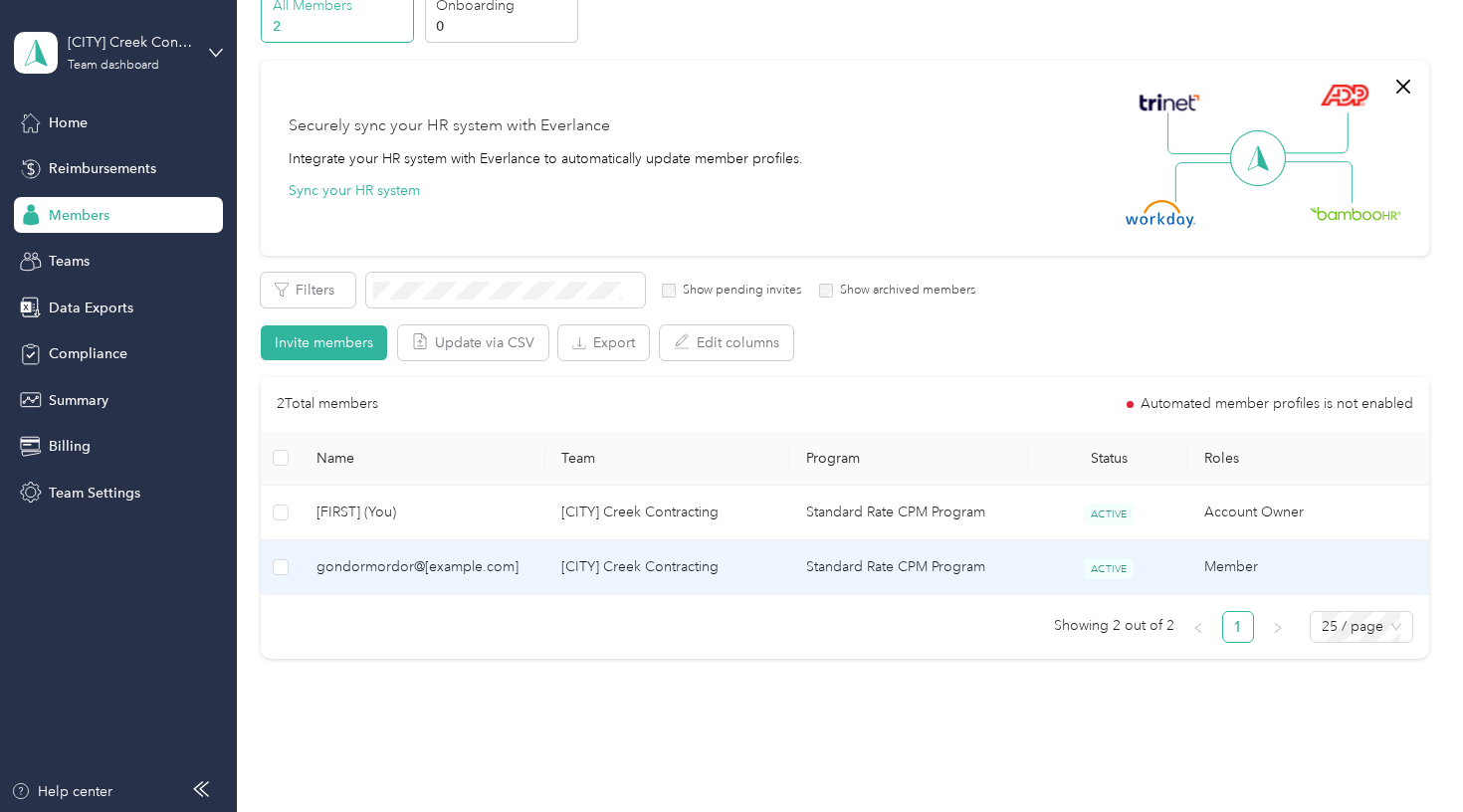 click on "Standard Rate CPM Program" at bounding box center [910, 567] 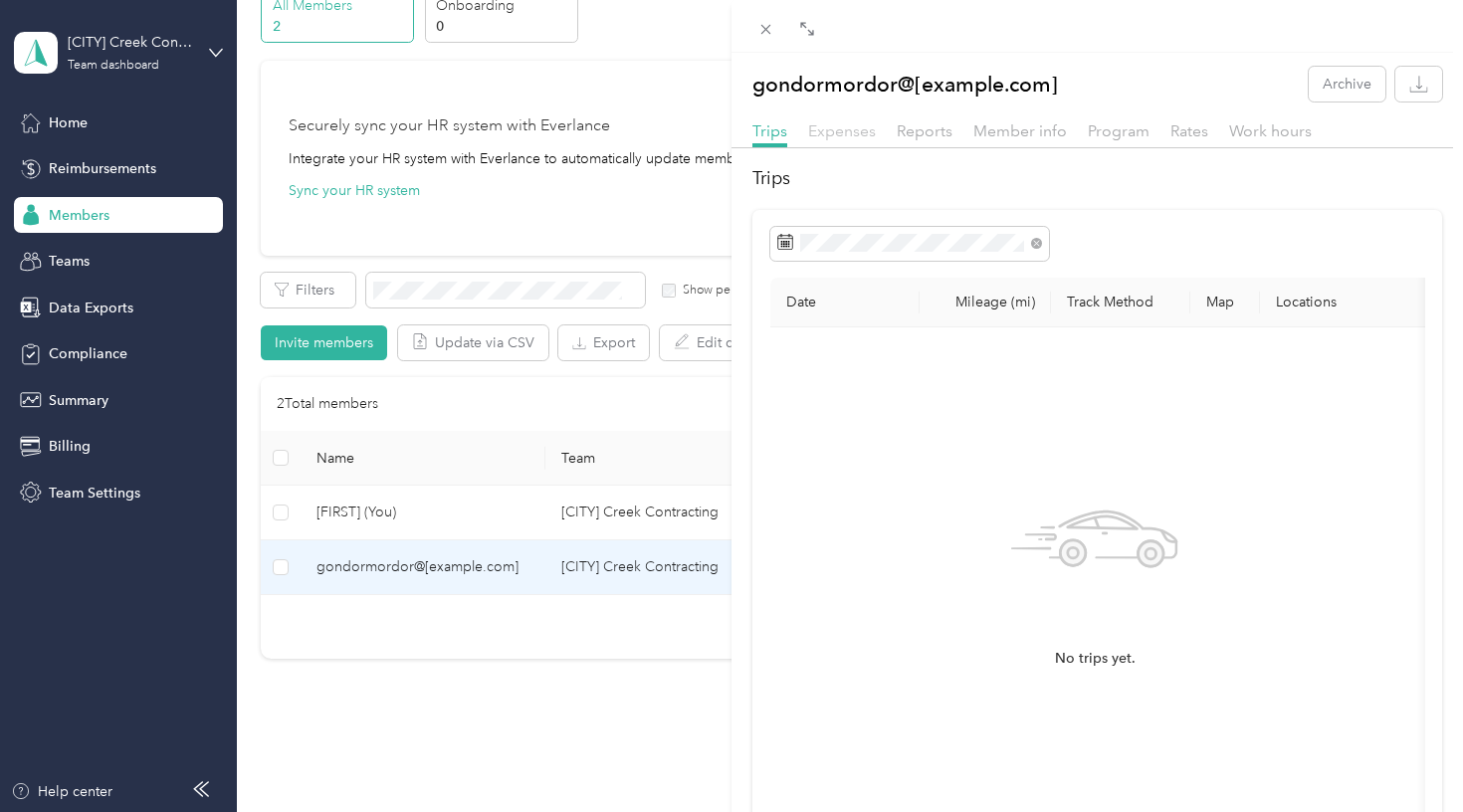 click on "Expenses" at bounding box center (842, 130) 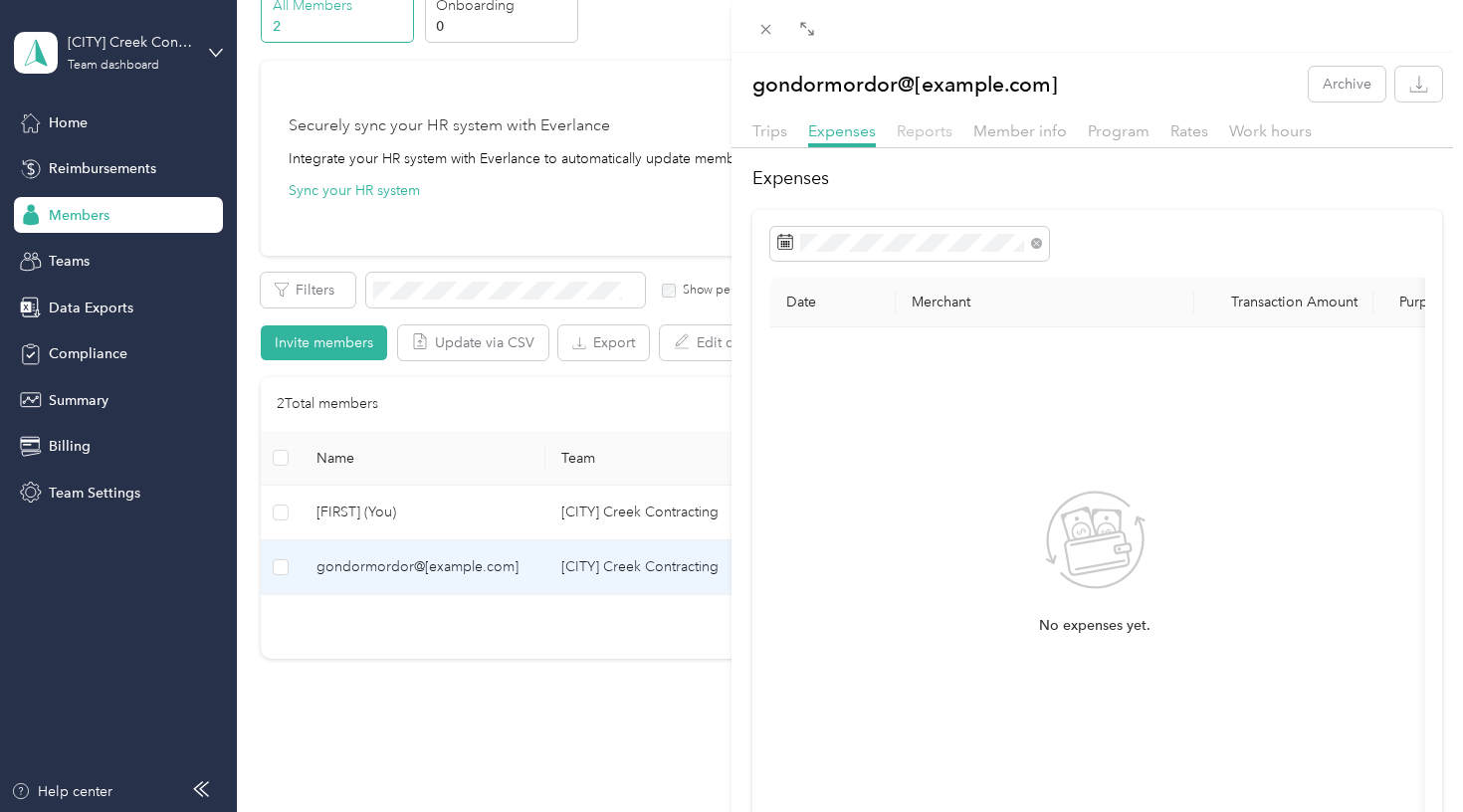 click on "Reports" at bounding box center [925, 130] 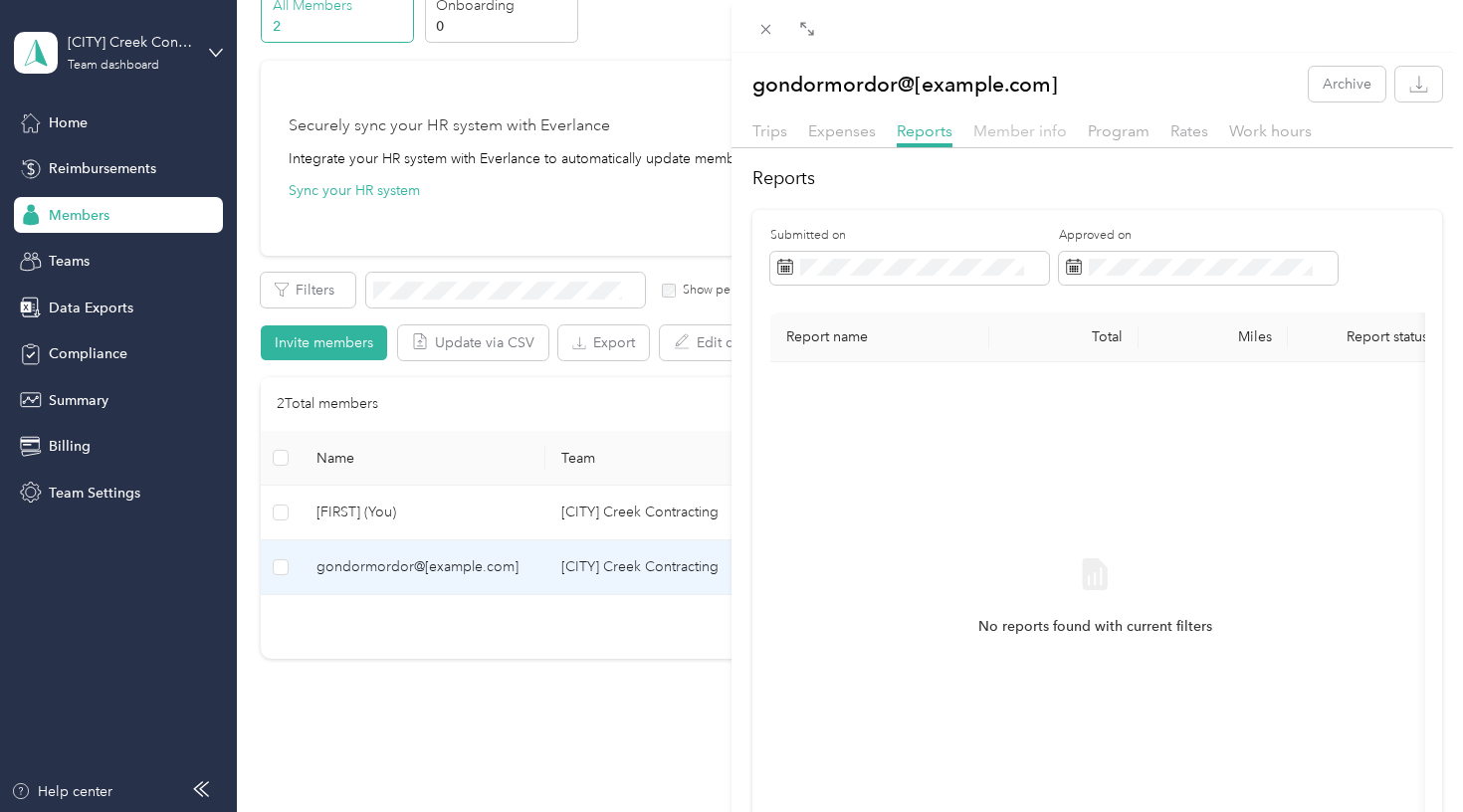 click on "Member info" at bounding box center [1020, 130] 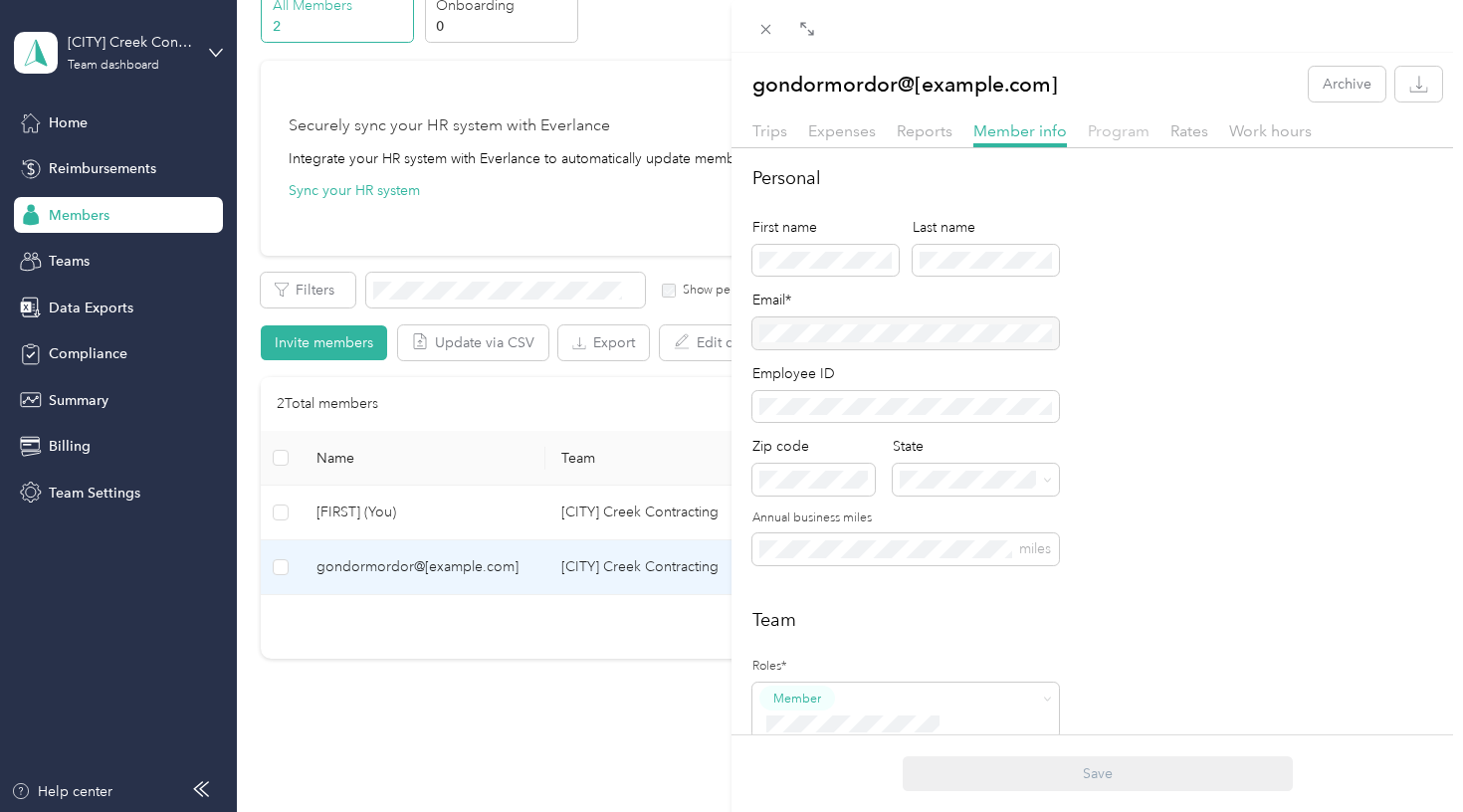click on "Program" at bounding box center (1119, 130) 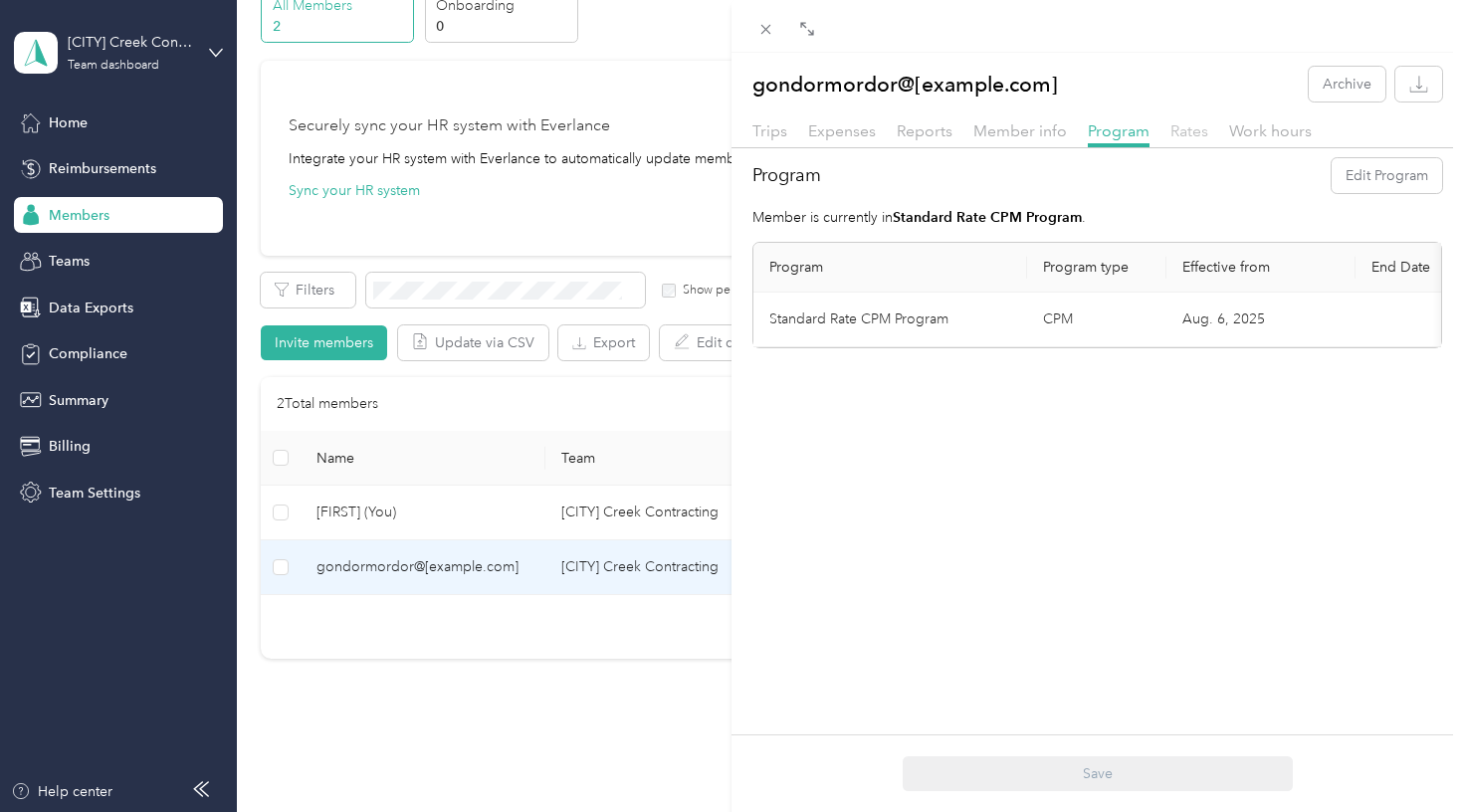 click on "Rates" at bounding box center [1189, 130] 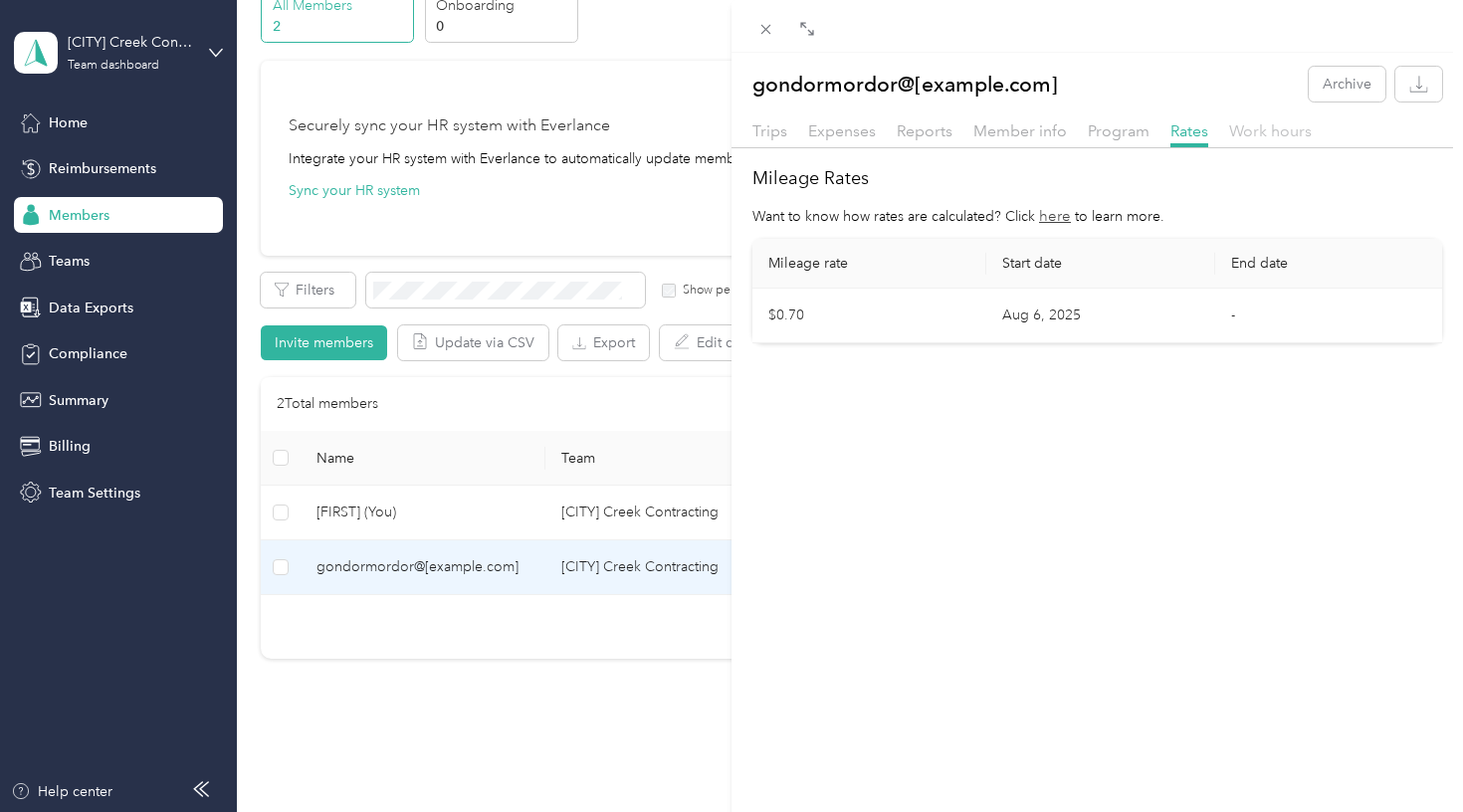 click on "Work hours" at bounding box center [1270, 130] 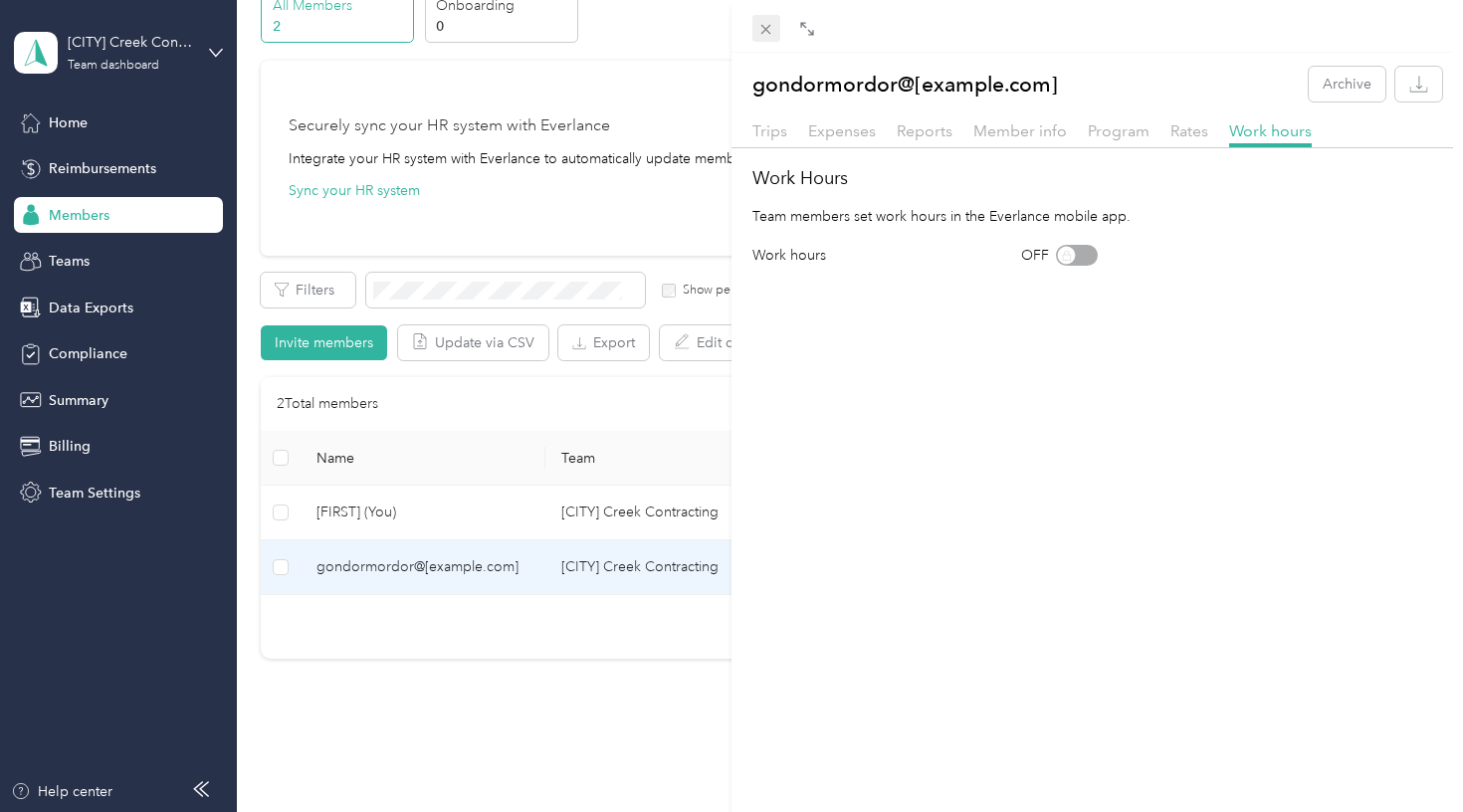 click 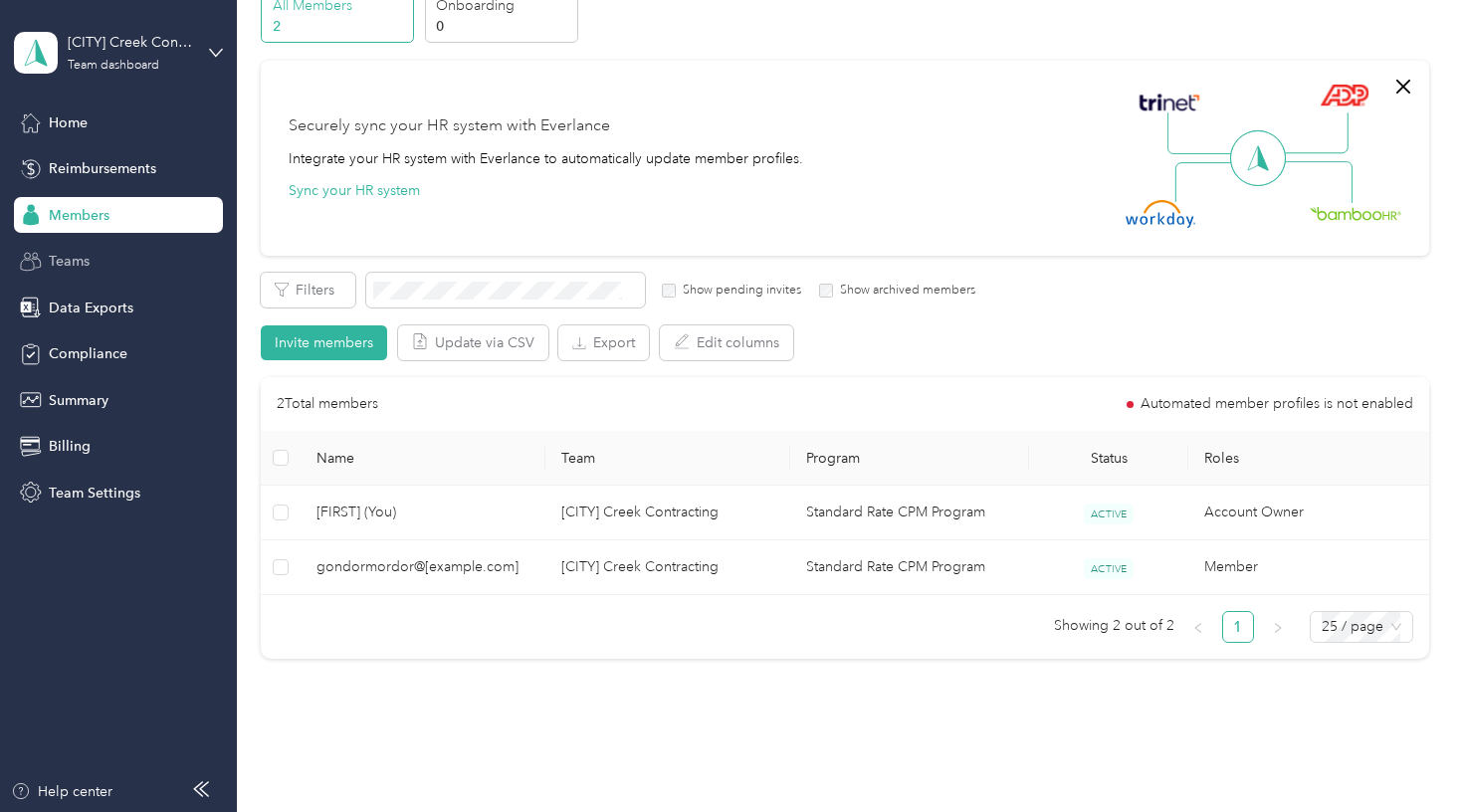 click on "Teams" at bounding box center (118, 262) 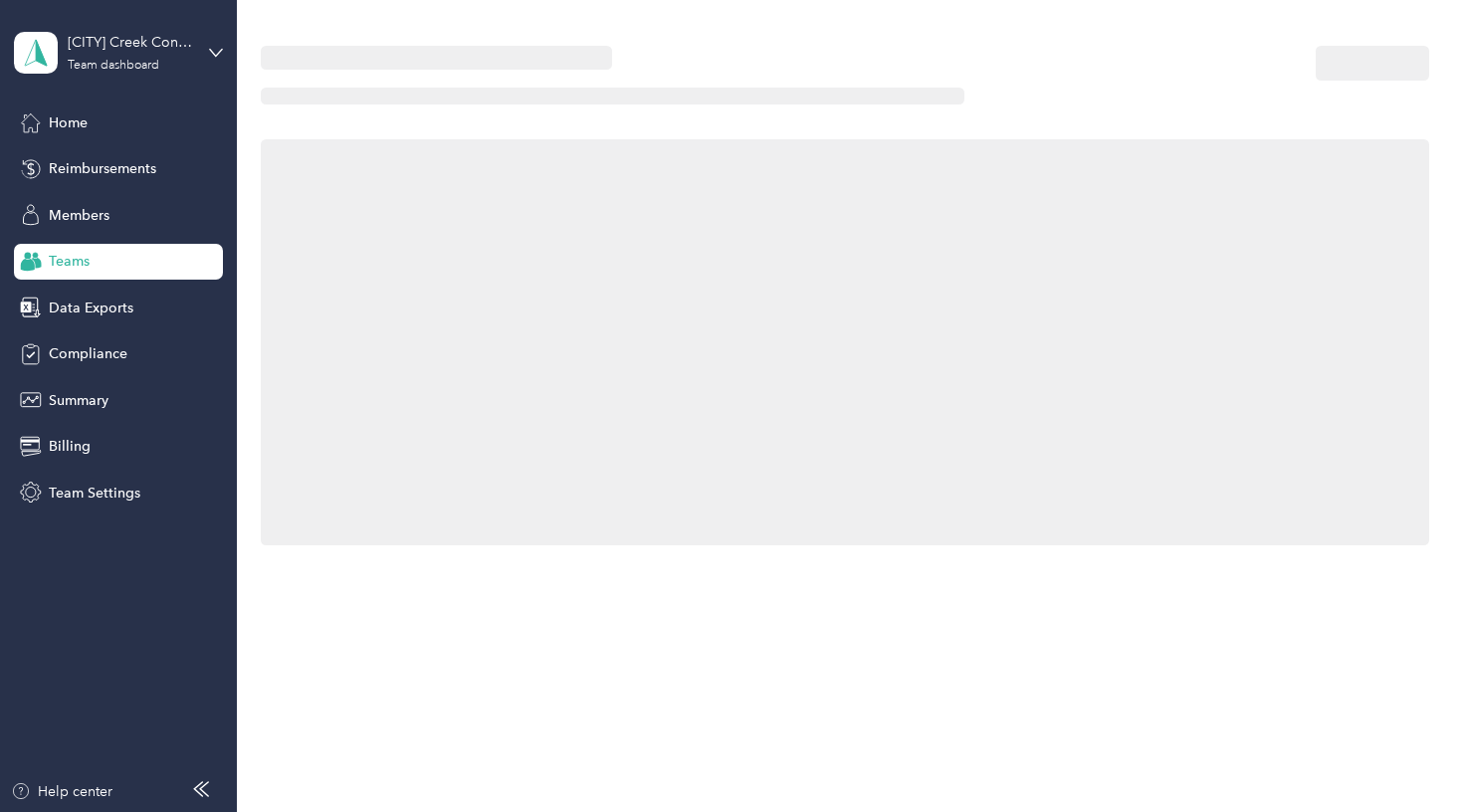 scroll, scrollTop: 0, scrollLeft: 0, axis: both 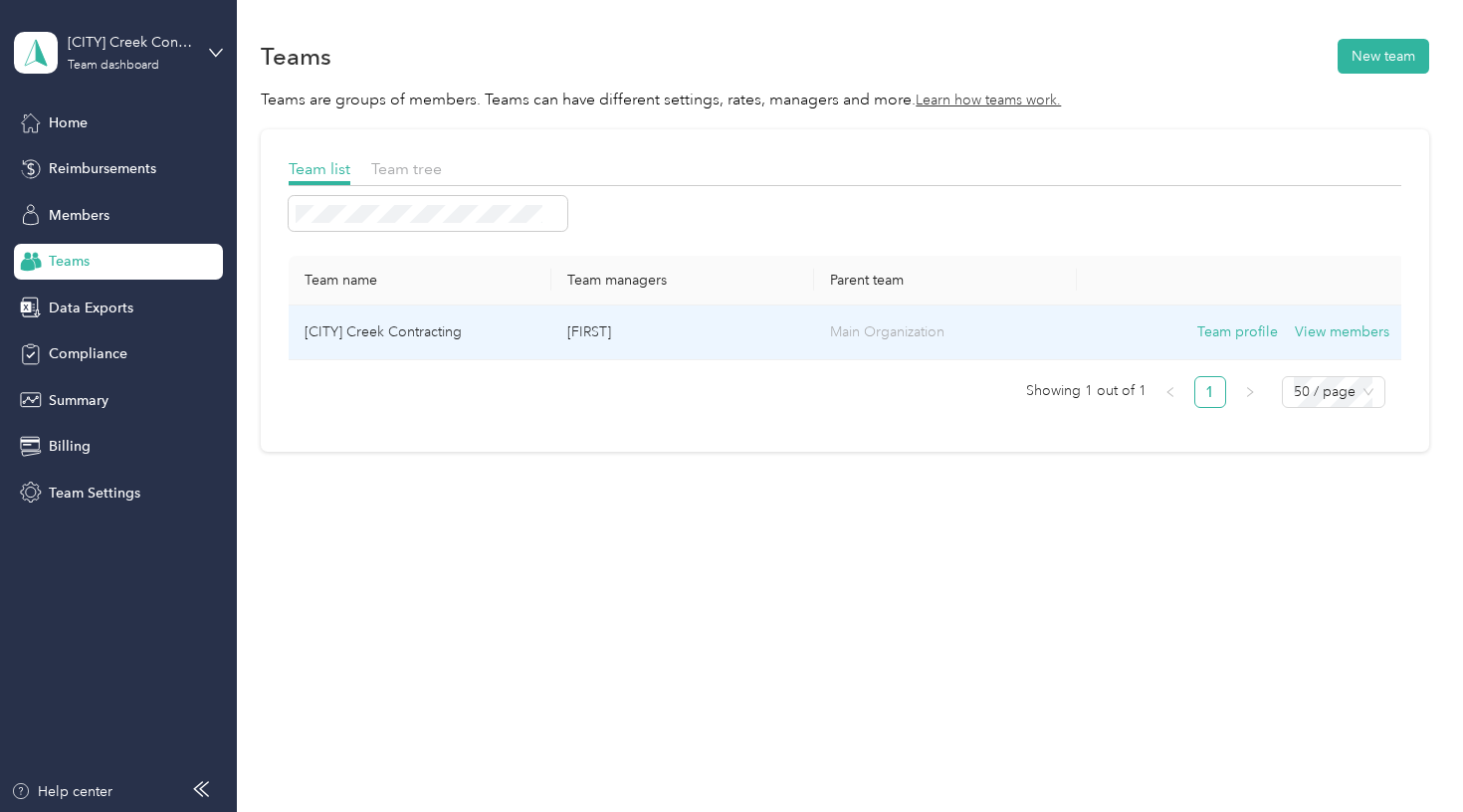 click on "[CITY] Creek Contracting" at bounding box center (420, 332) 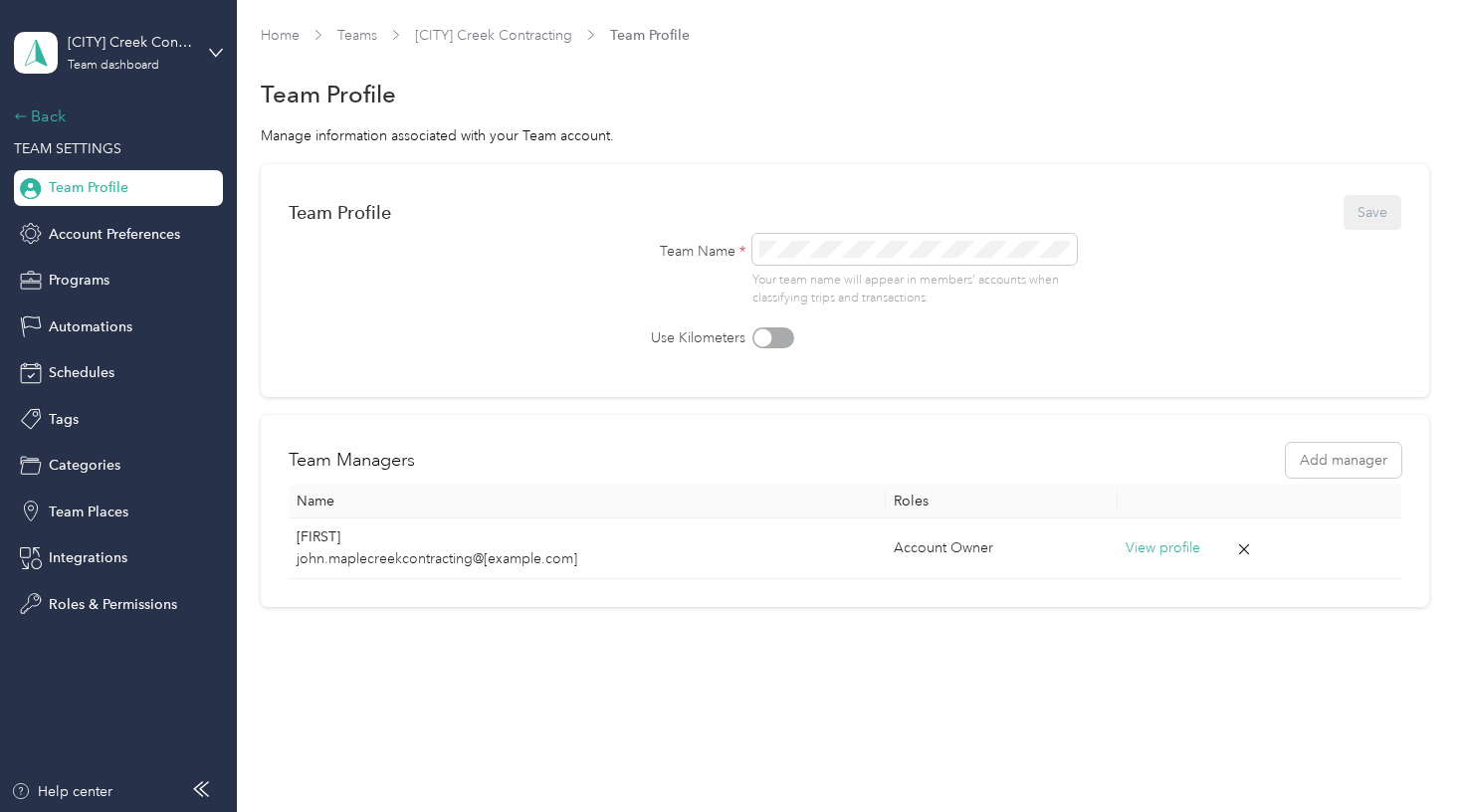 click on "Back" at bounding box center [113, 116] 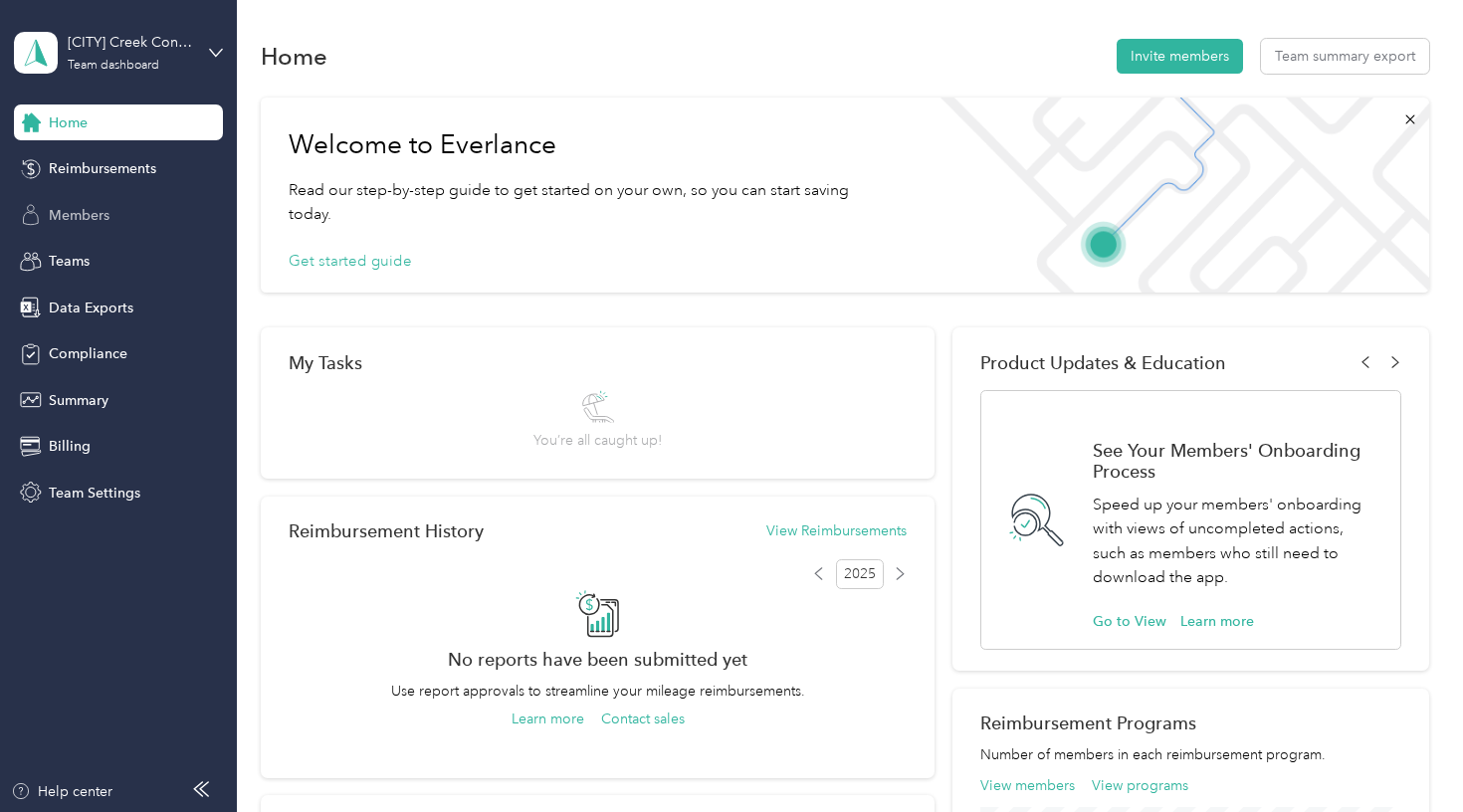 click on "Members" at bounding box center (79, 215) 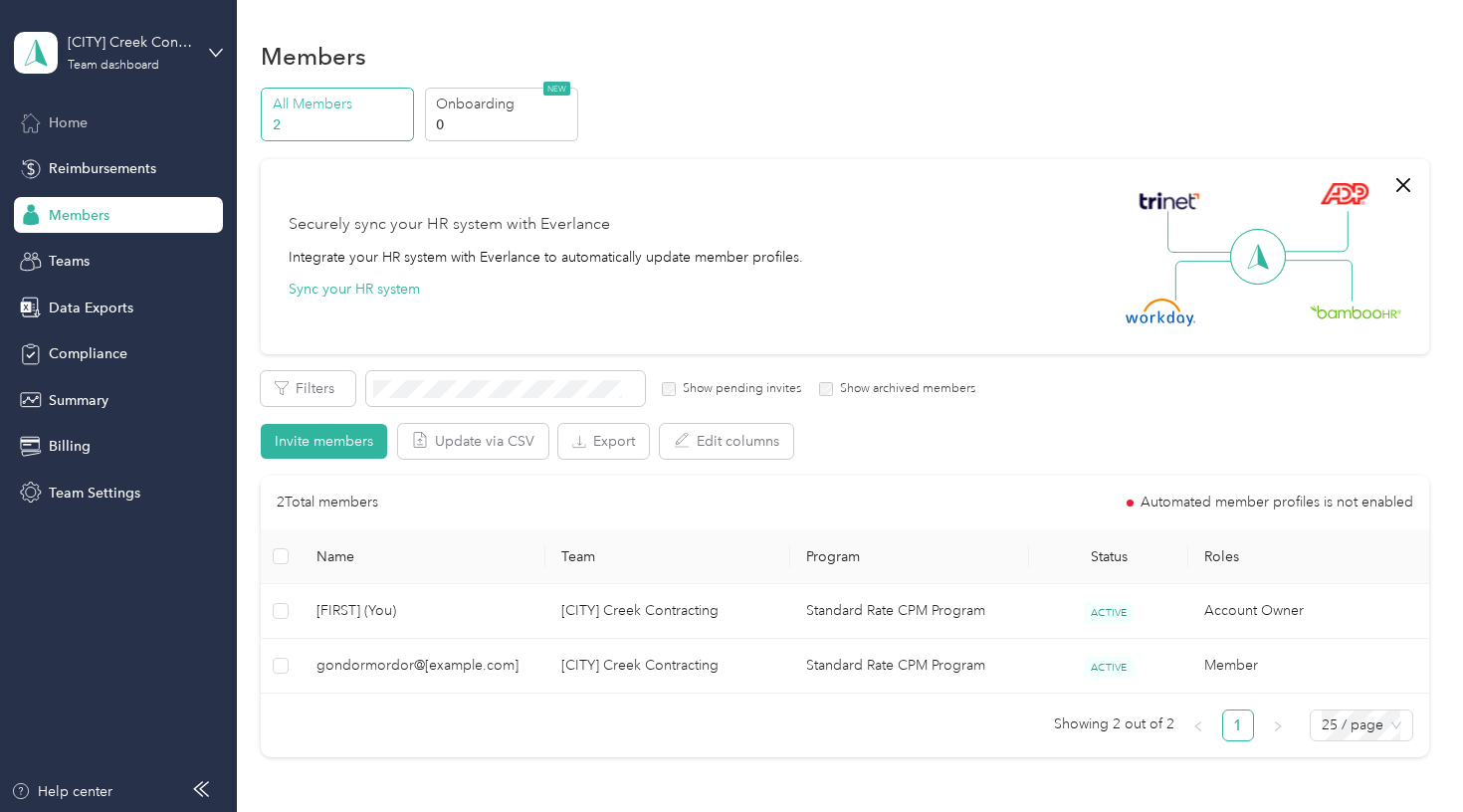 click on "Home" at bounding box center (118, 122) 